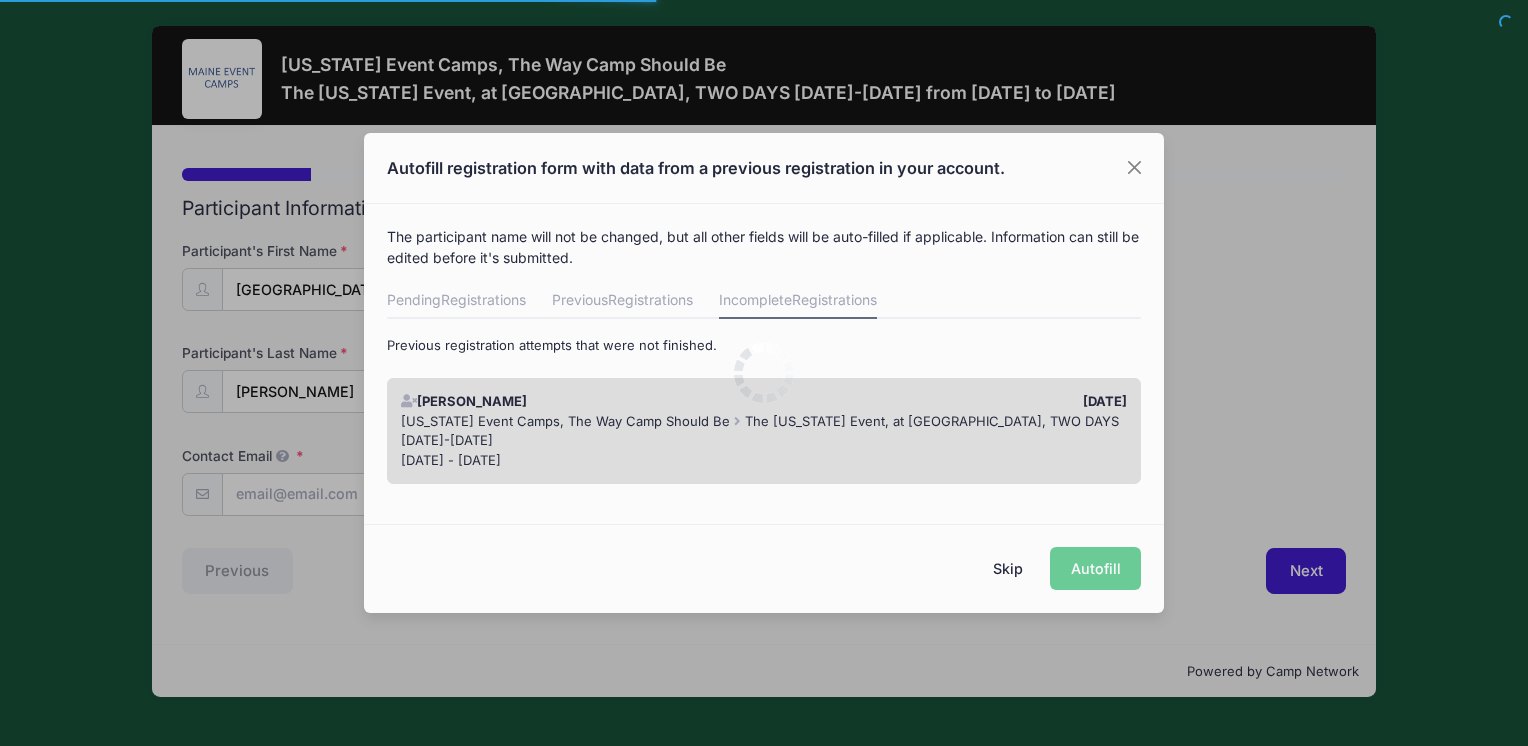 scroll, scrollTop: 0, scrollLeft: 0, axis: both 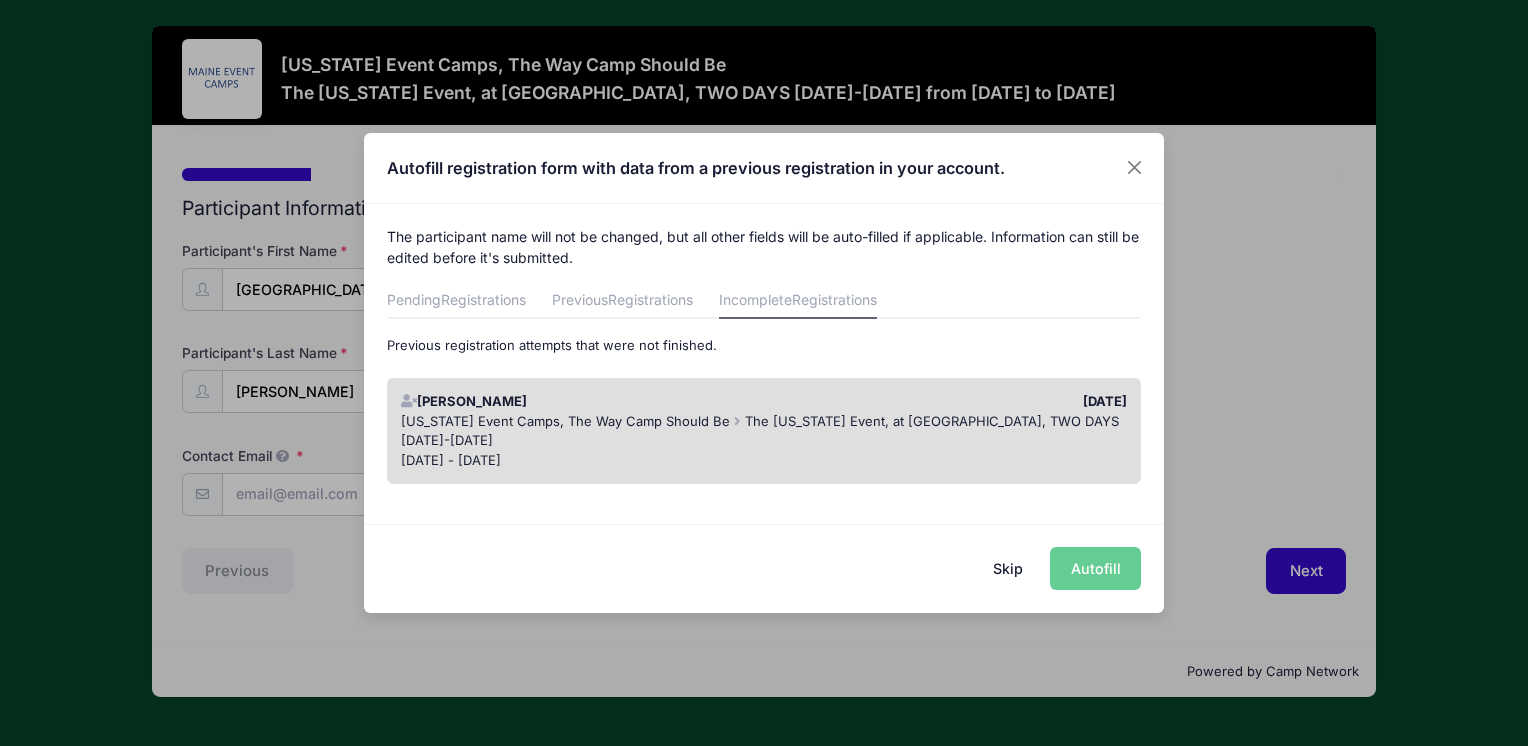 click on "Skip
Autofill" at bounding box center (764, 568) 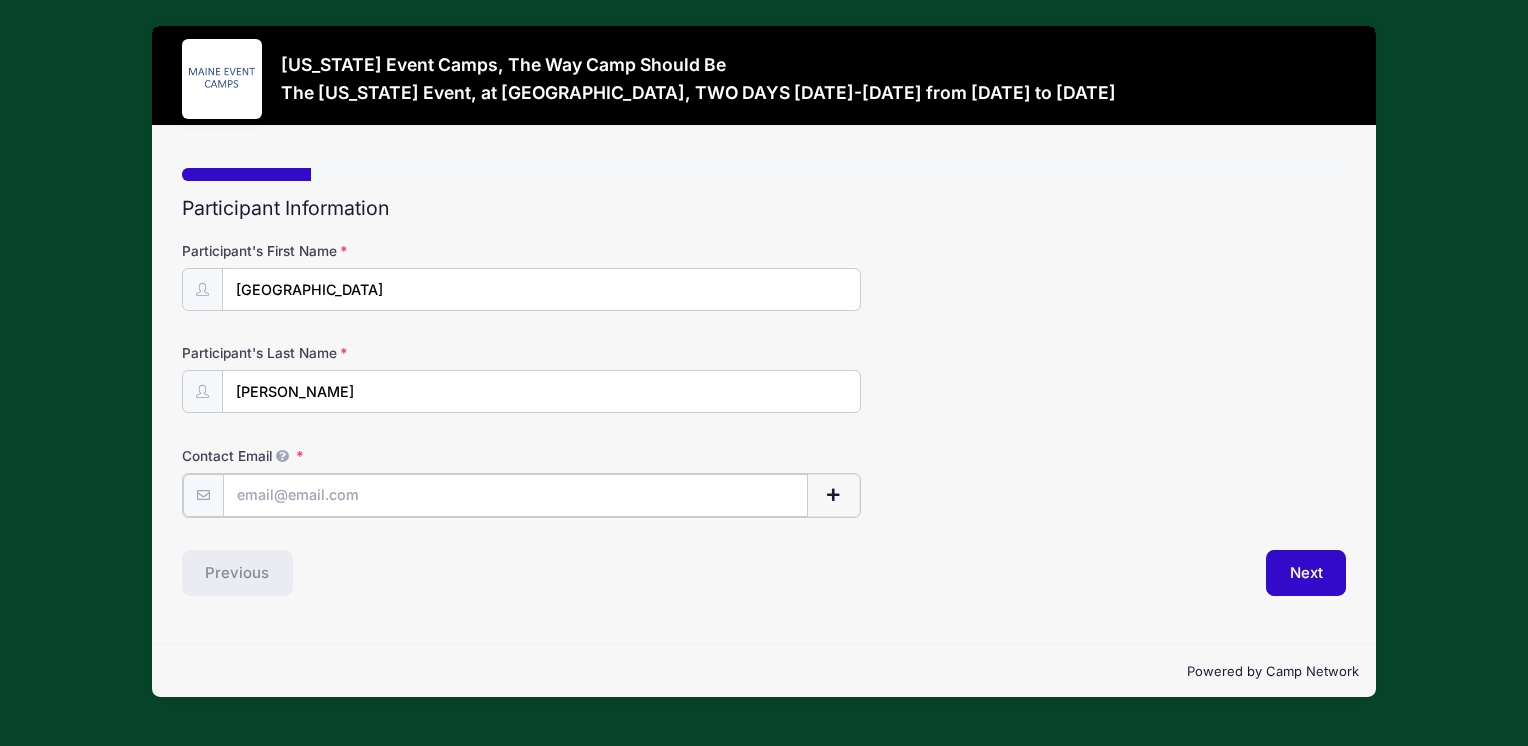 click on "Contact Email" at bounding box center (515, 495) 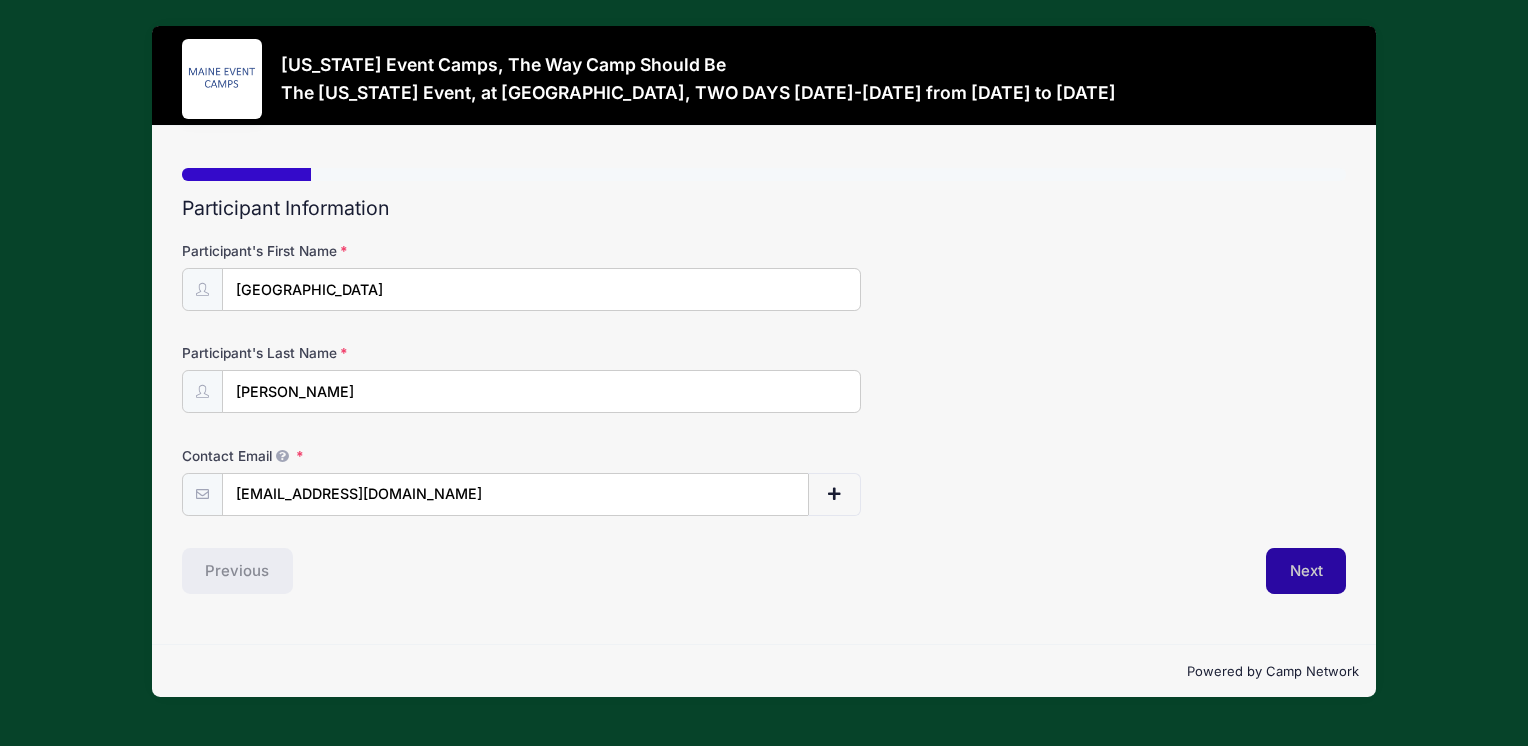 click on "Next" at bounding box center [1306, 571] 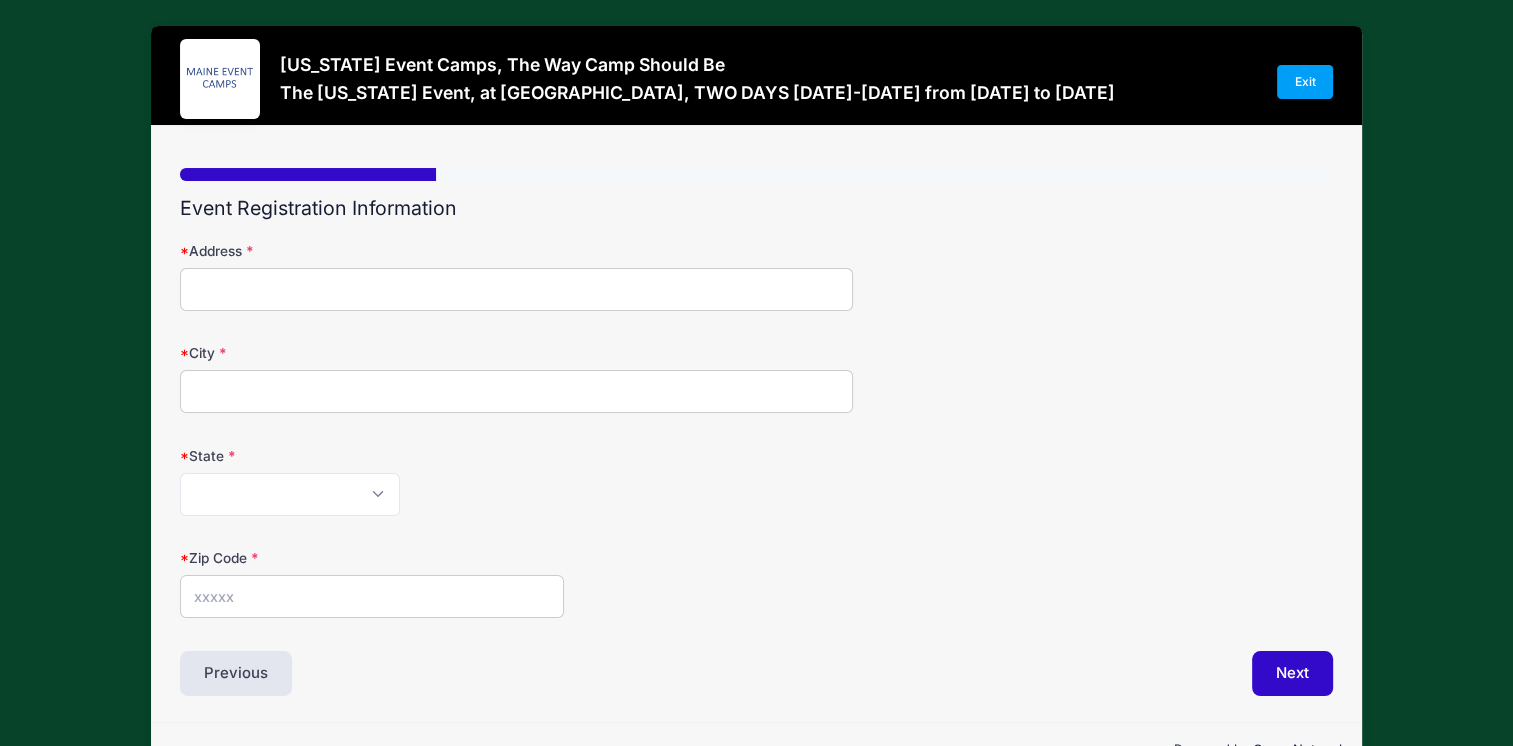 click on "Address" at bounding box center [516, 289] 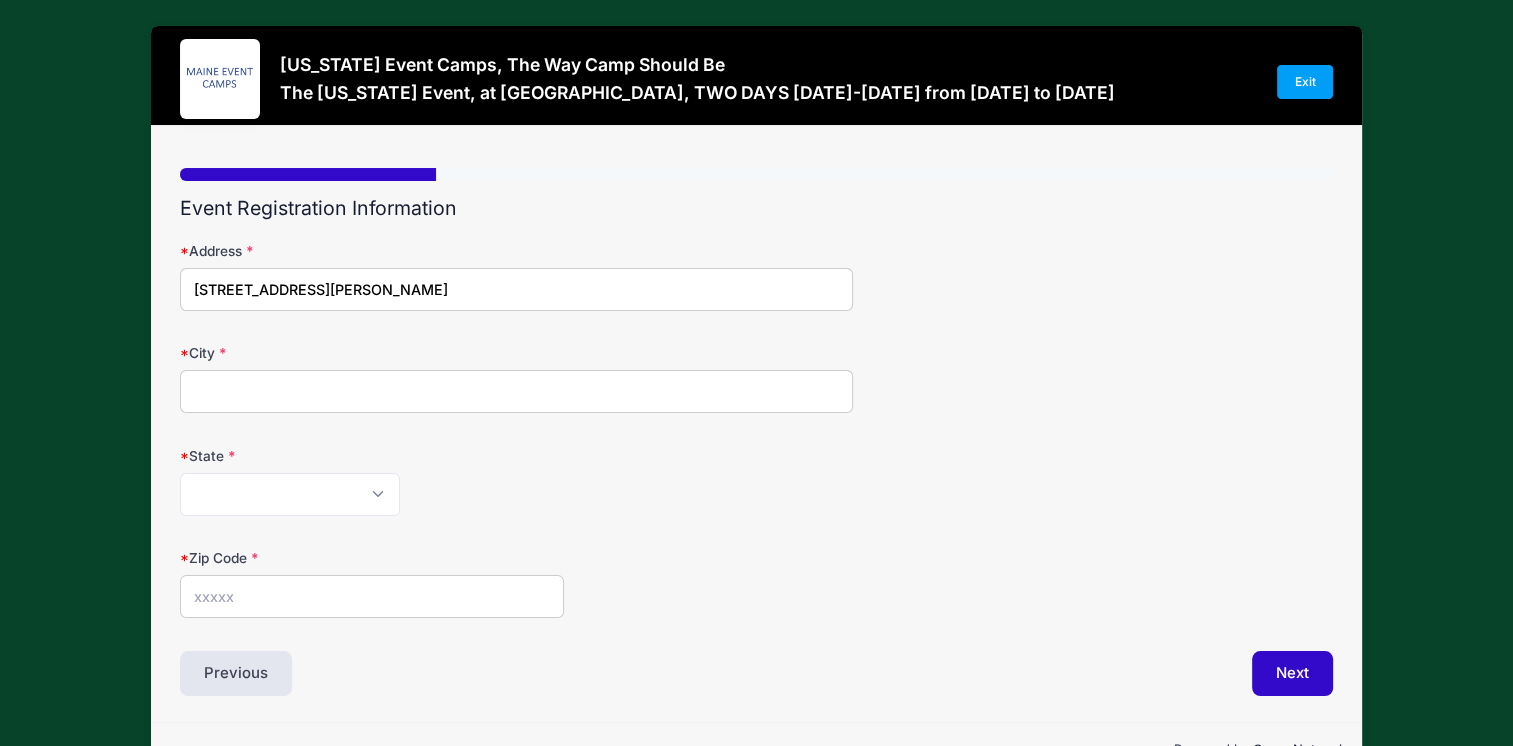 type on "Yarmouth" 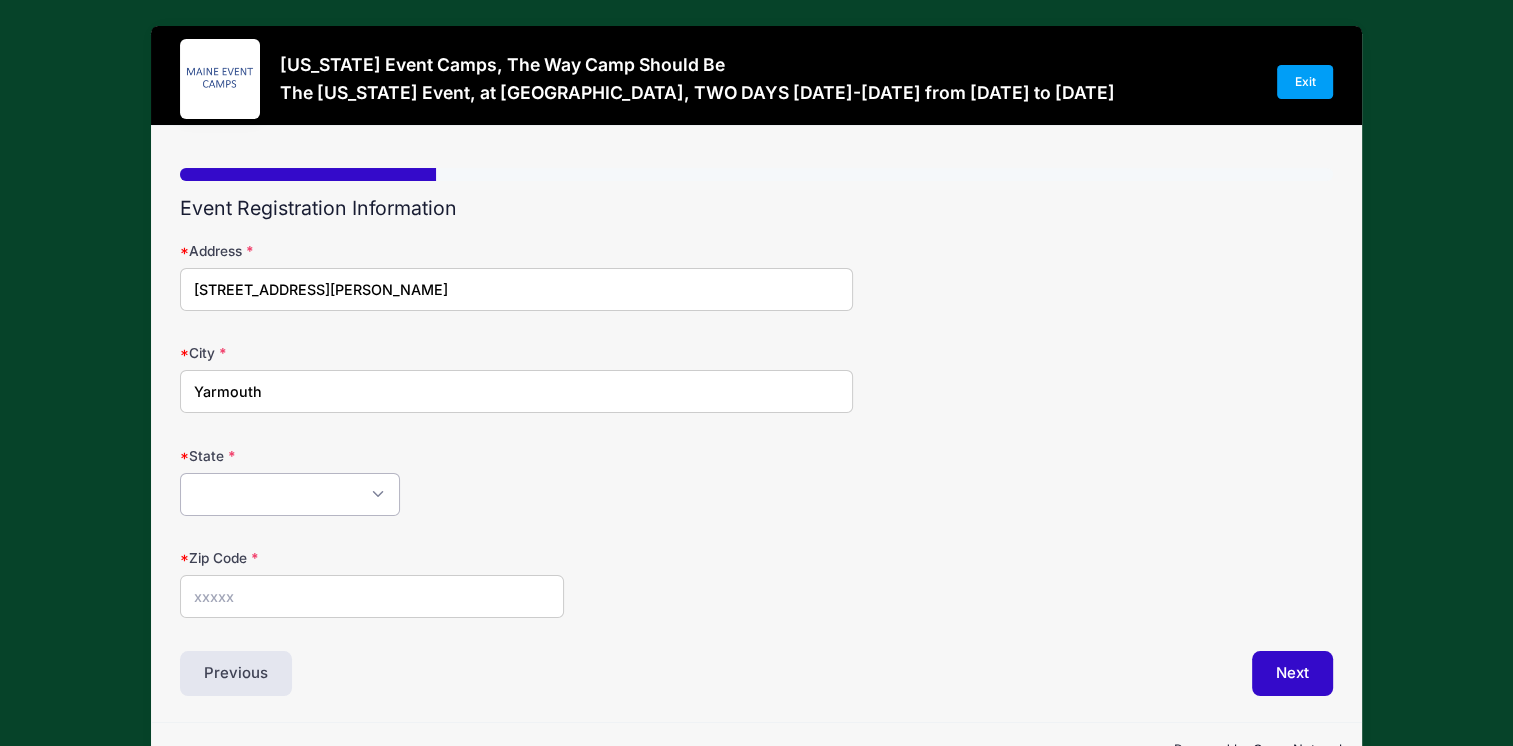select on "ME" 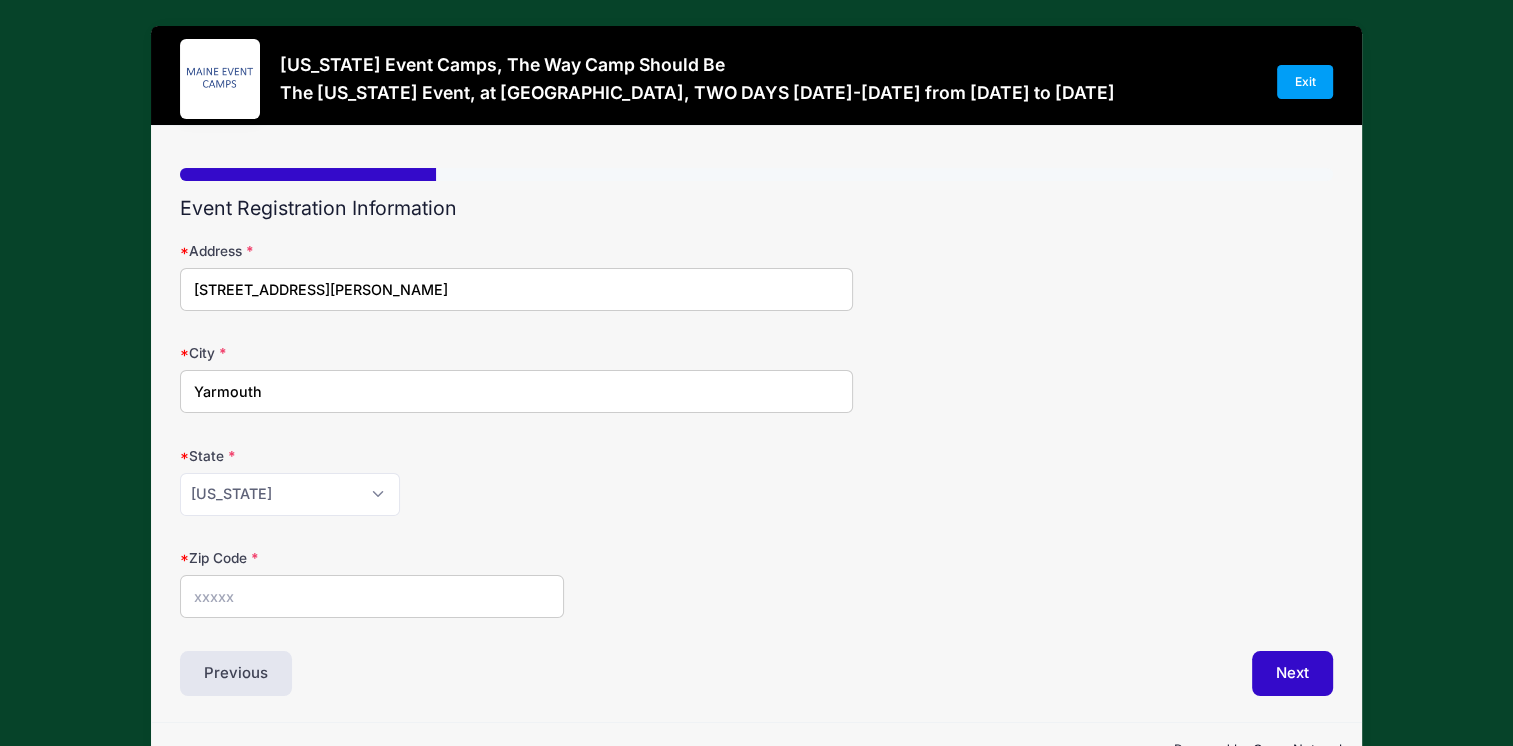 type on "04096" 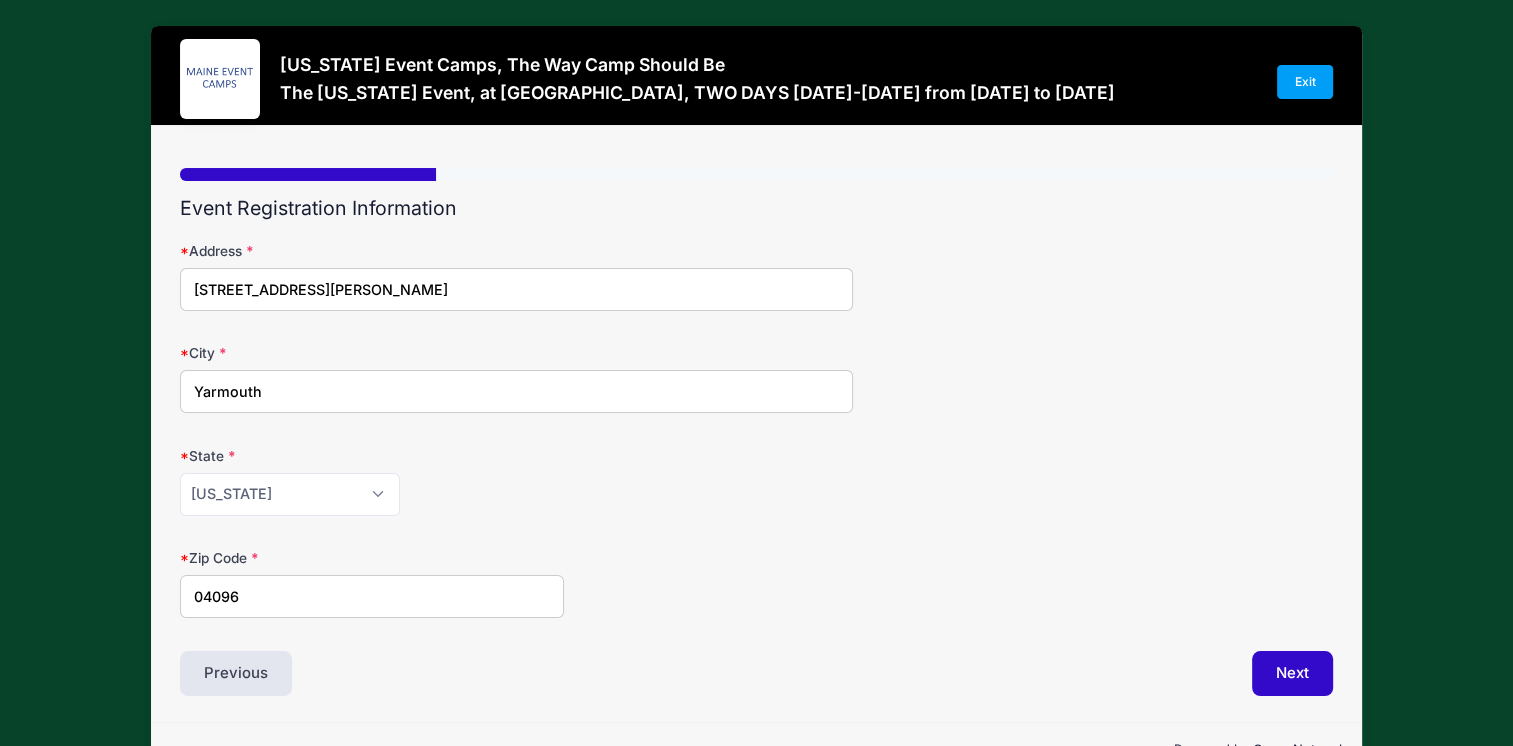 scroll, scrollTop: 52, scrollLeft: 0, axis: vertical 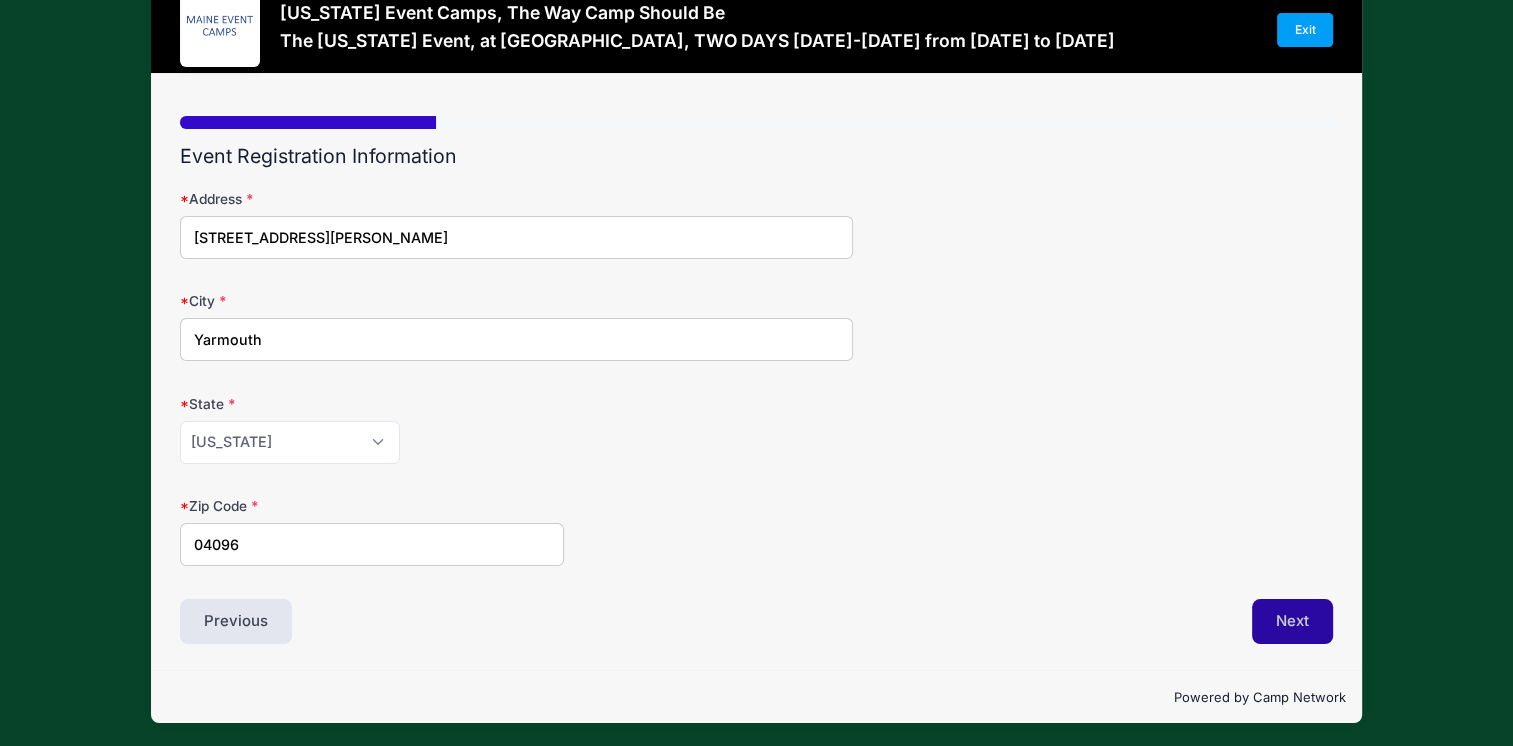 click on "Next" at bounding box center (1292, 622) 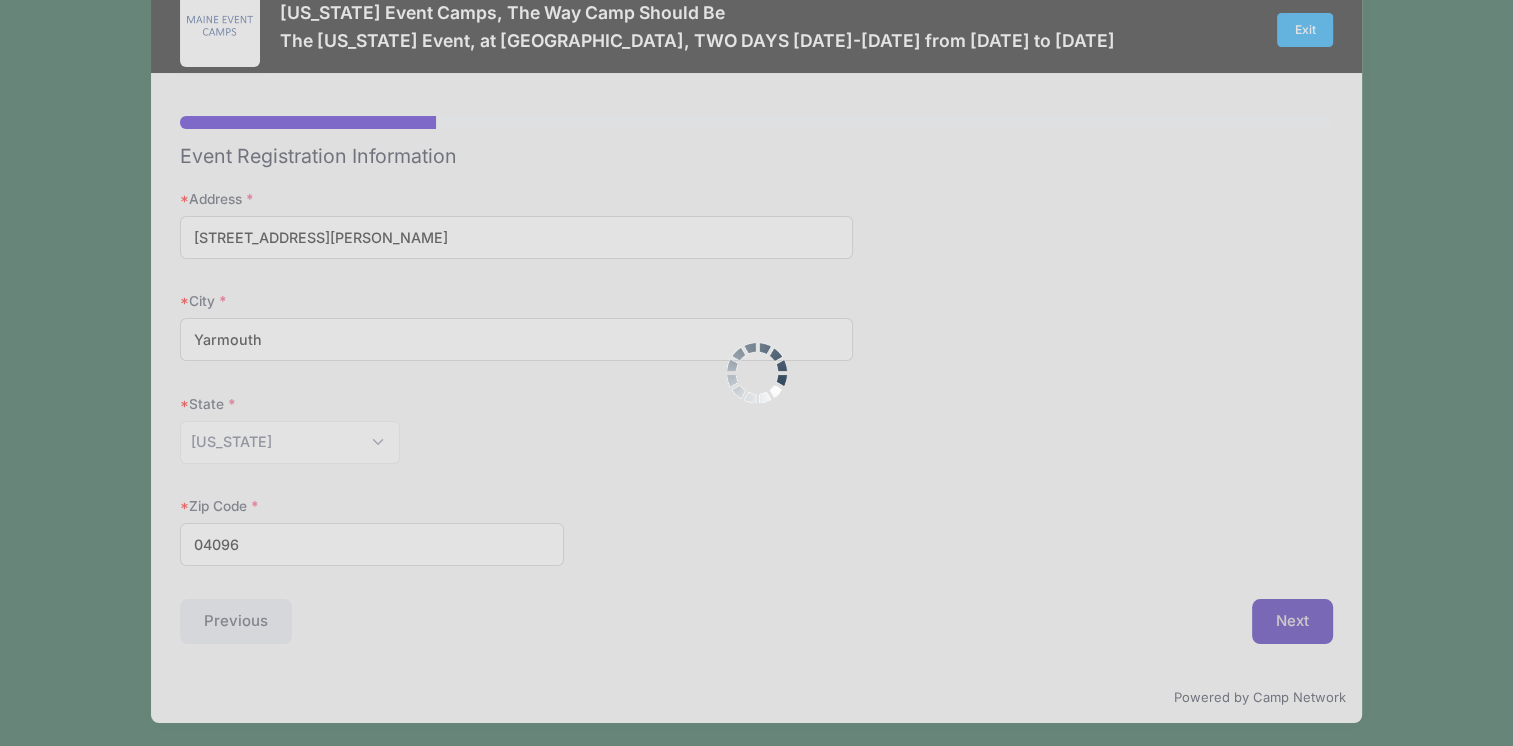 scroll, scrollTop: 0, scrollLeft: 0, axis: both 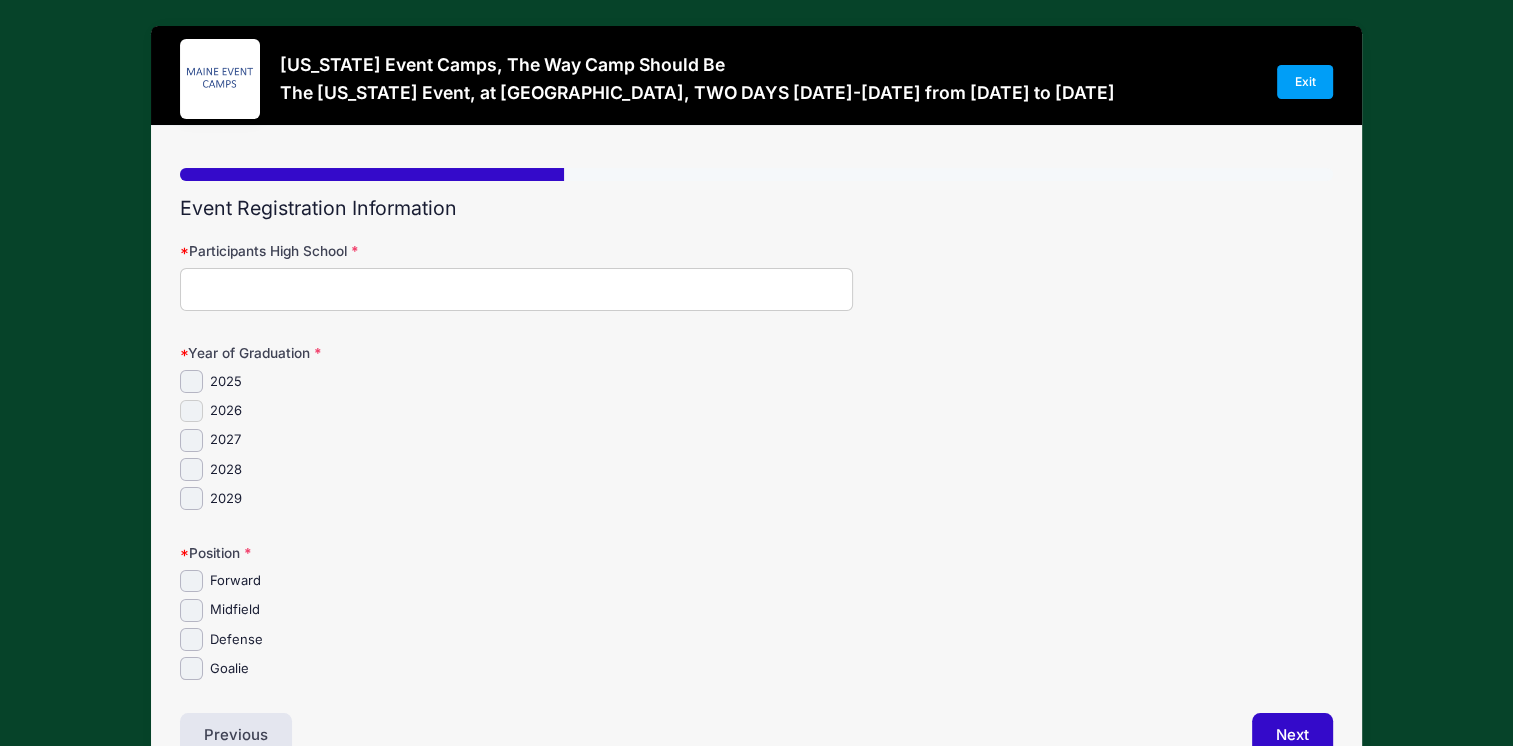click on "2026" at bounding box center [191, 411] 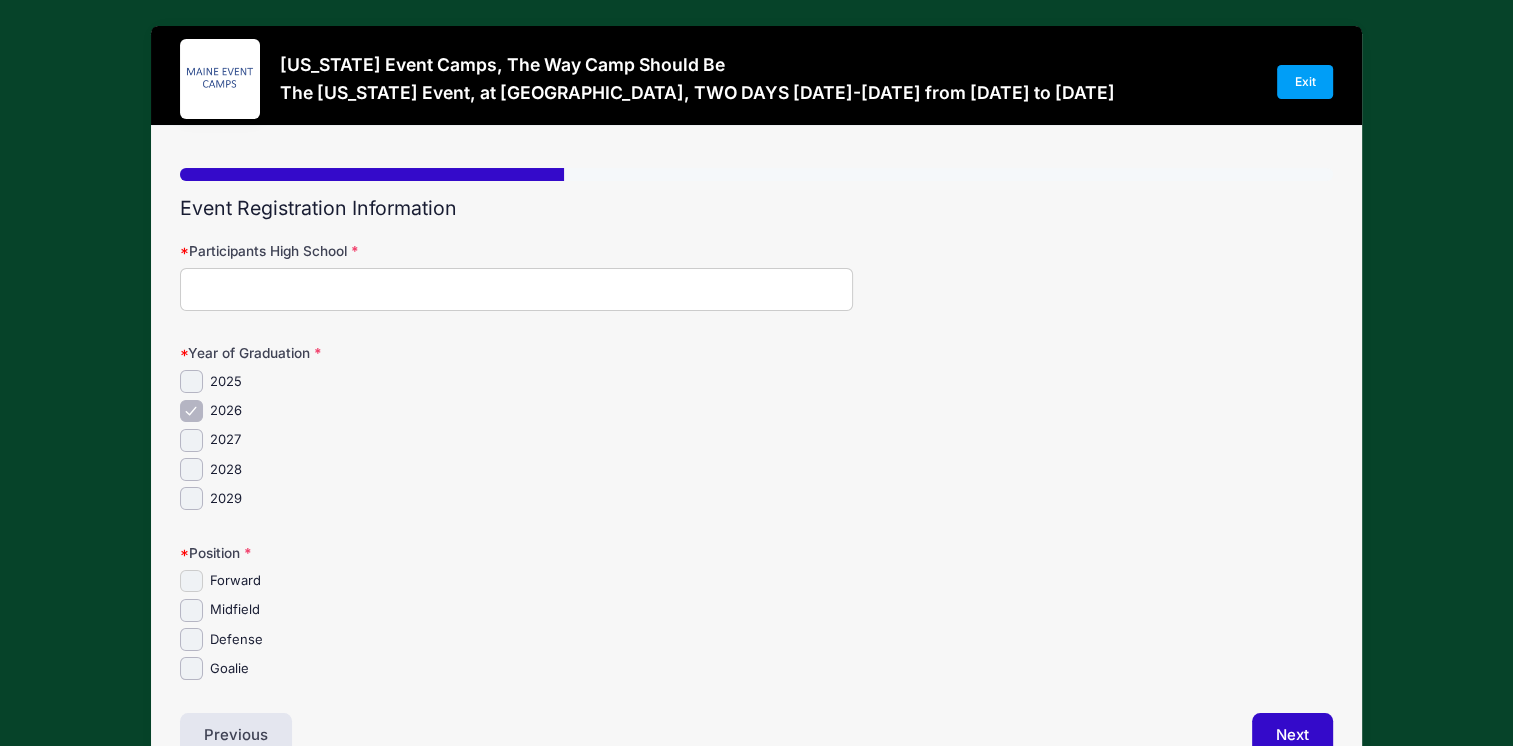 click on "Forward" at bounding box center [191, 581] 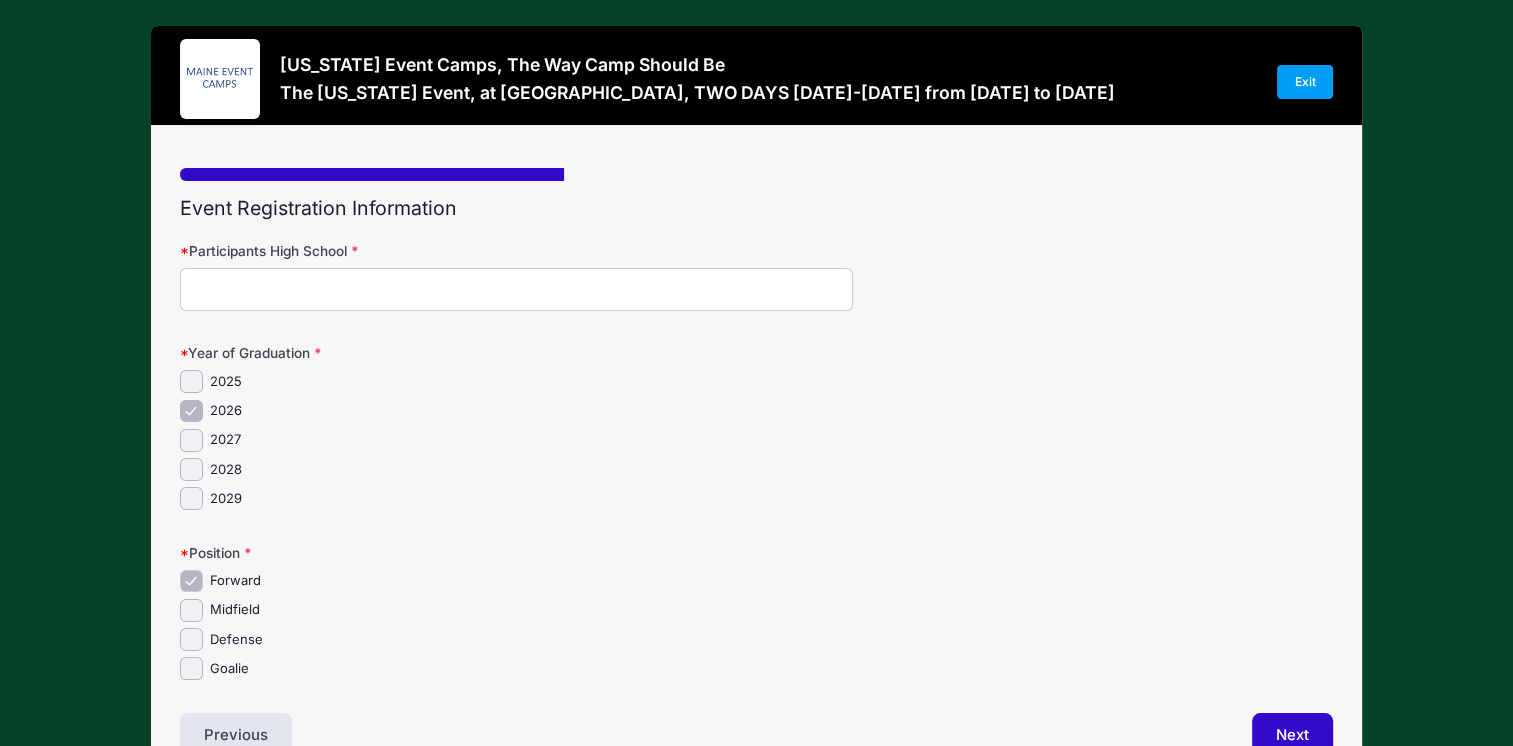 scroll, scrollTop: 116, scrollLeft: 0, axis: vertical 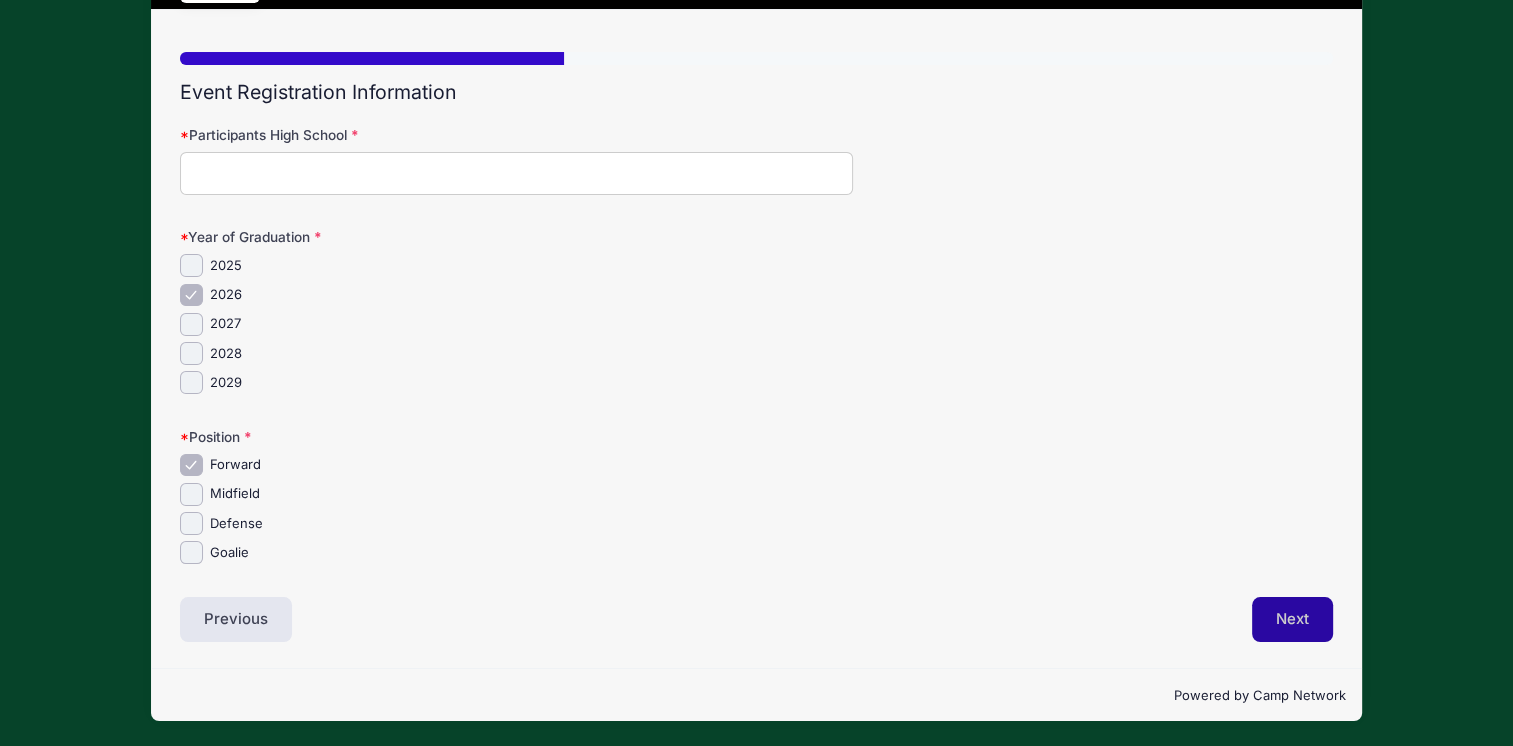 click on "Next" at bounding box center (1292, 620) 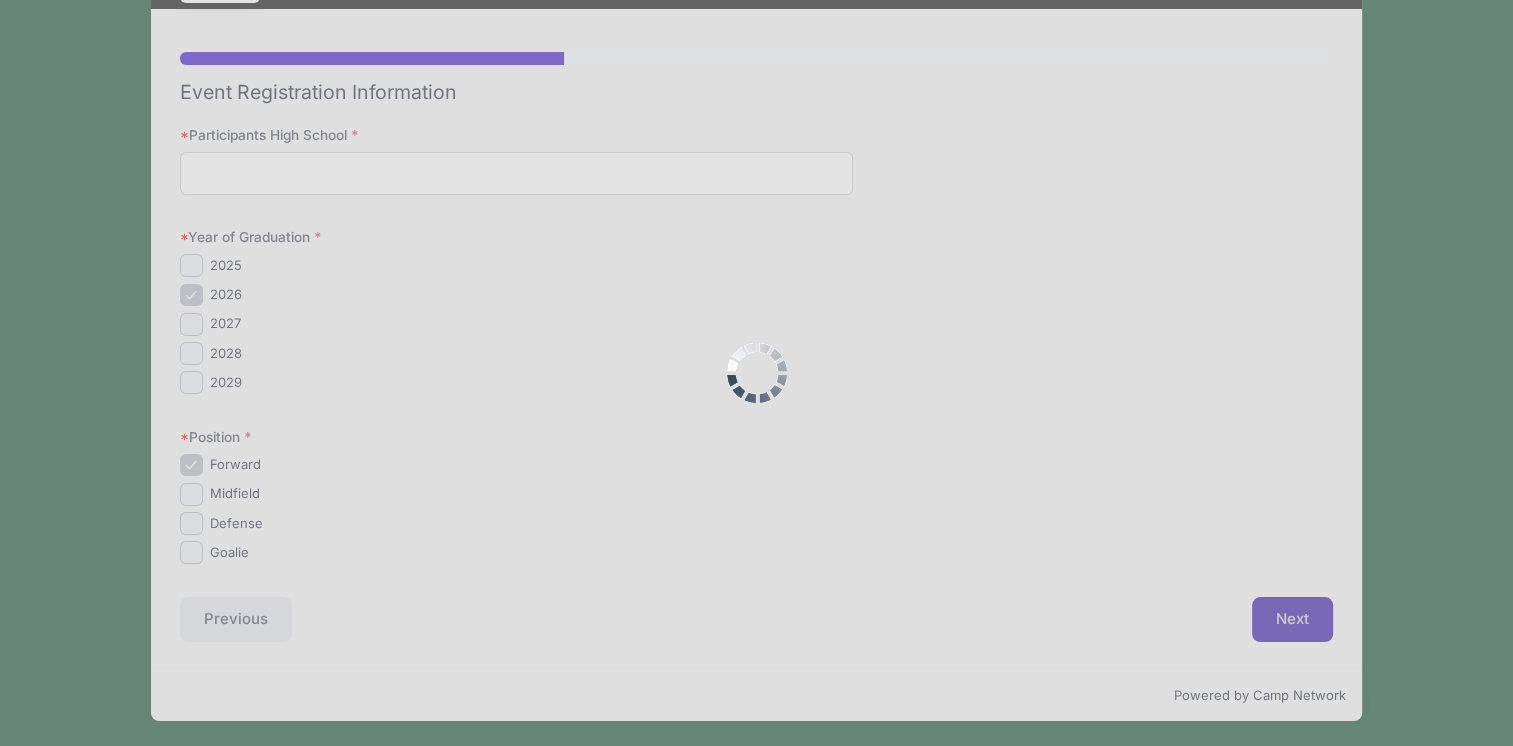 scroll, scrollTop: 0, scrollLeft: 0, axis: both 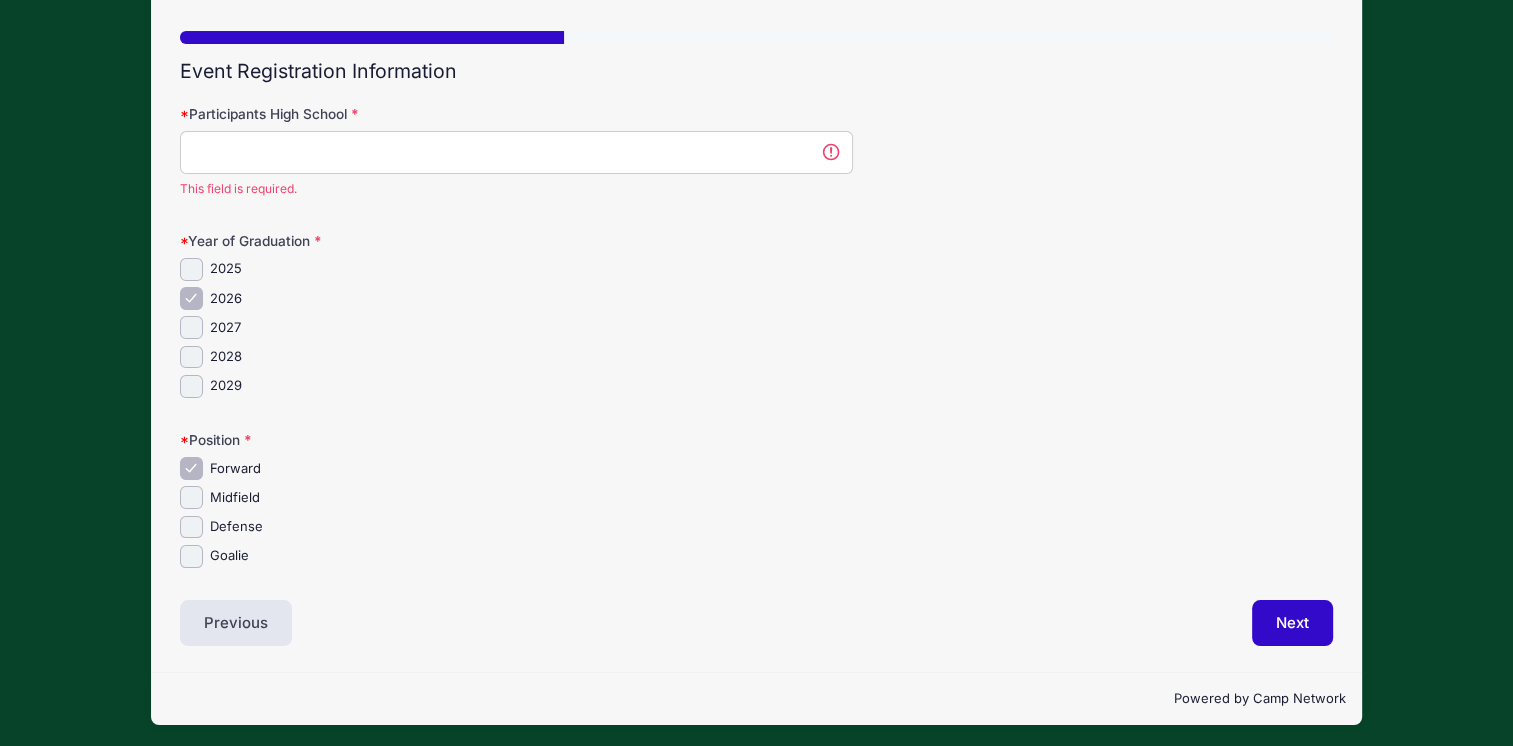click on "This field is required." at bounding box center (516, 164) 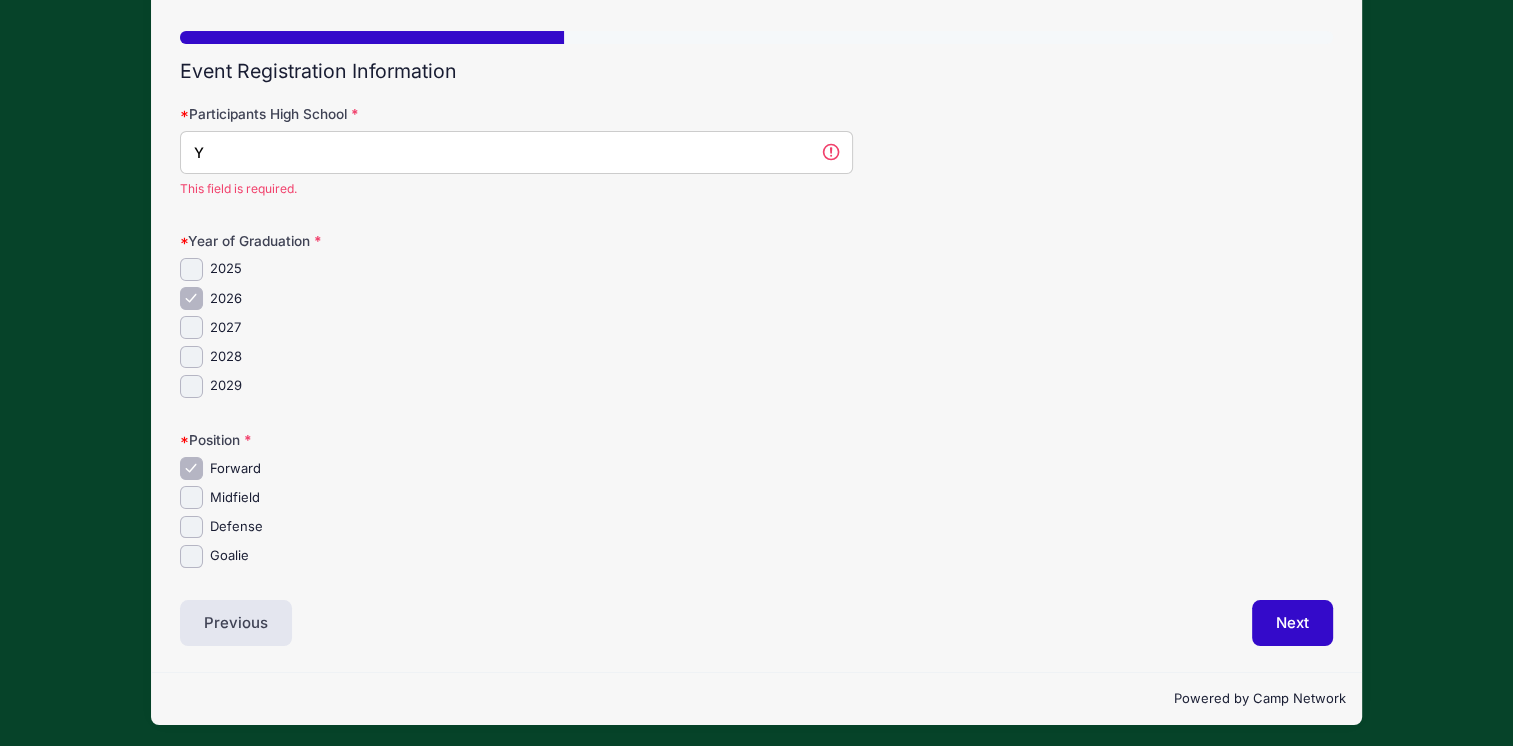 scroll, scrollTop: 116, scrollLeft: 0, axis: vertical 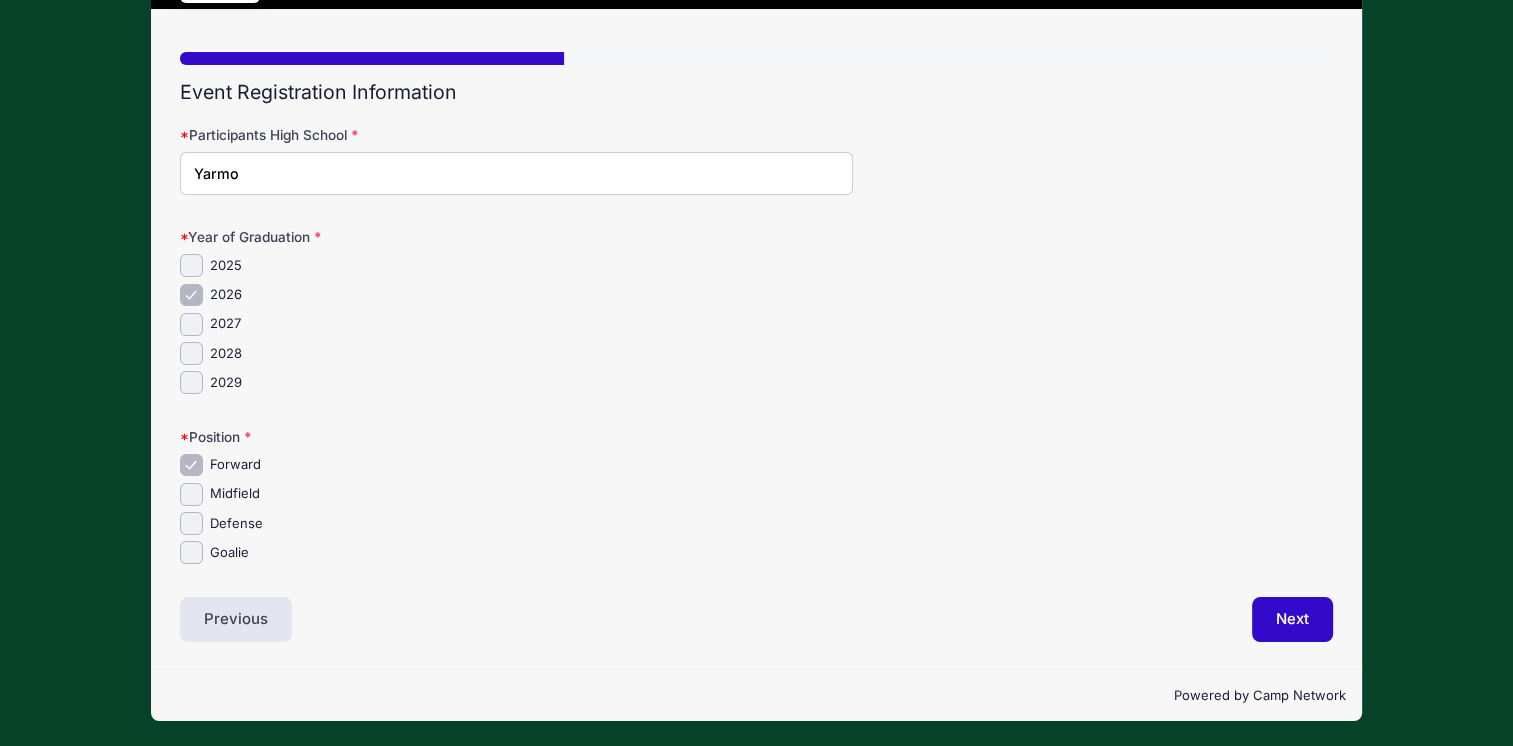 type on "[GEOGRAPHIC_DATA]" 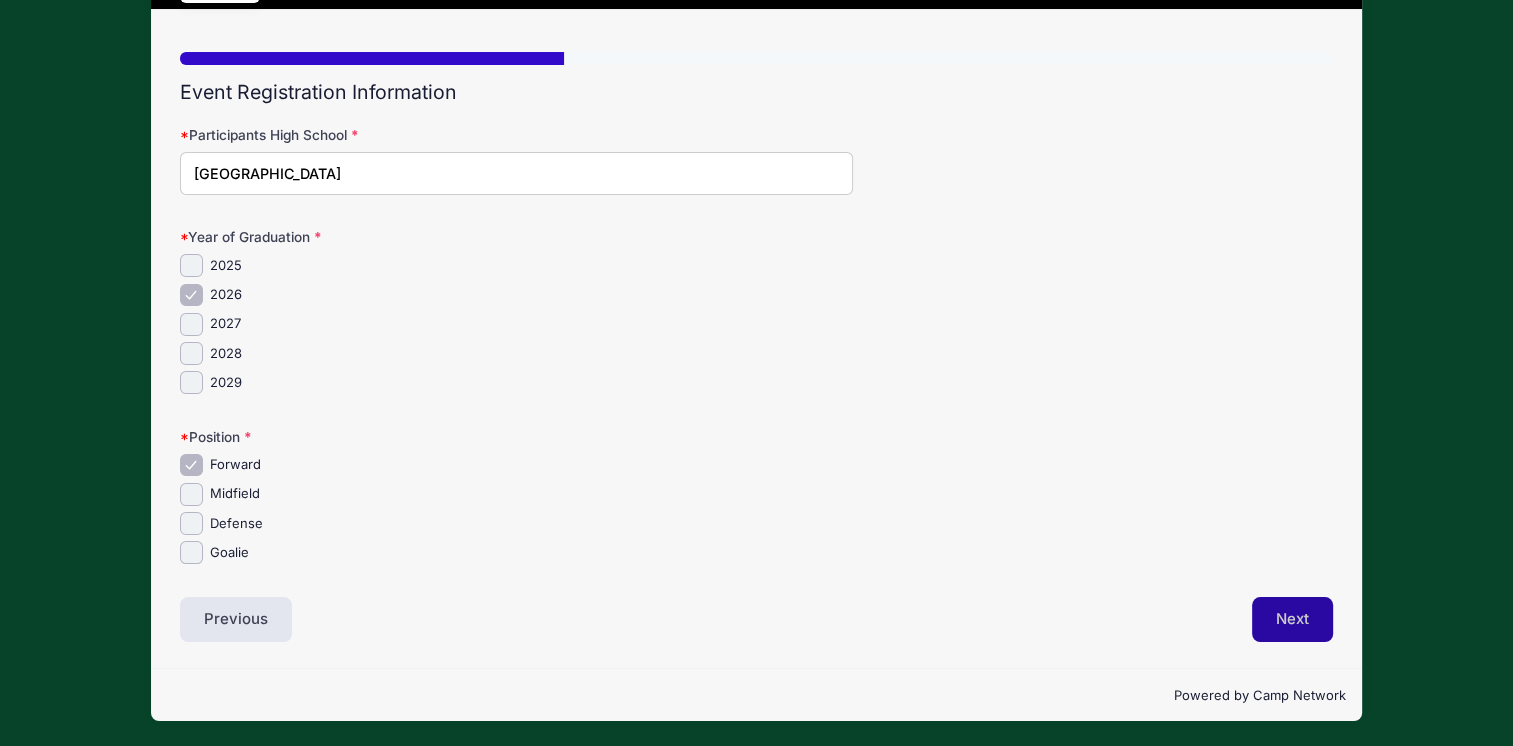 click on "Next" at bounding box center (1292, 620) 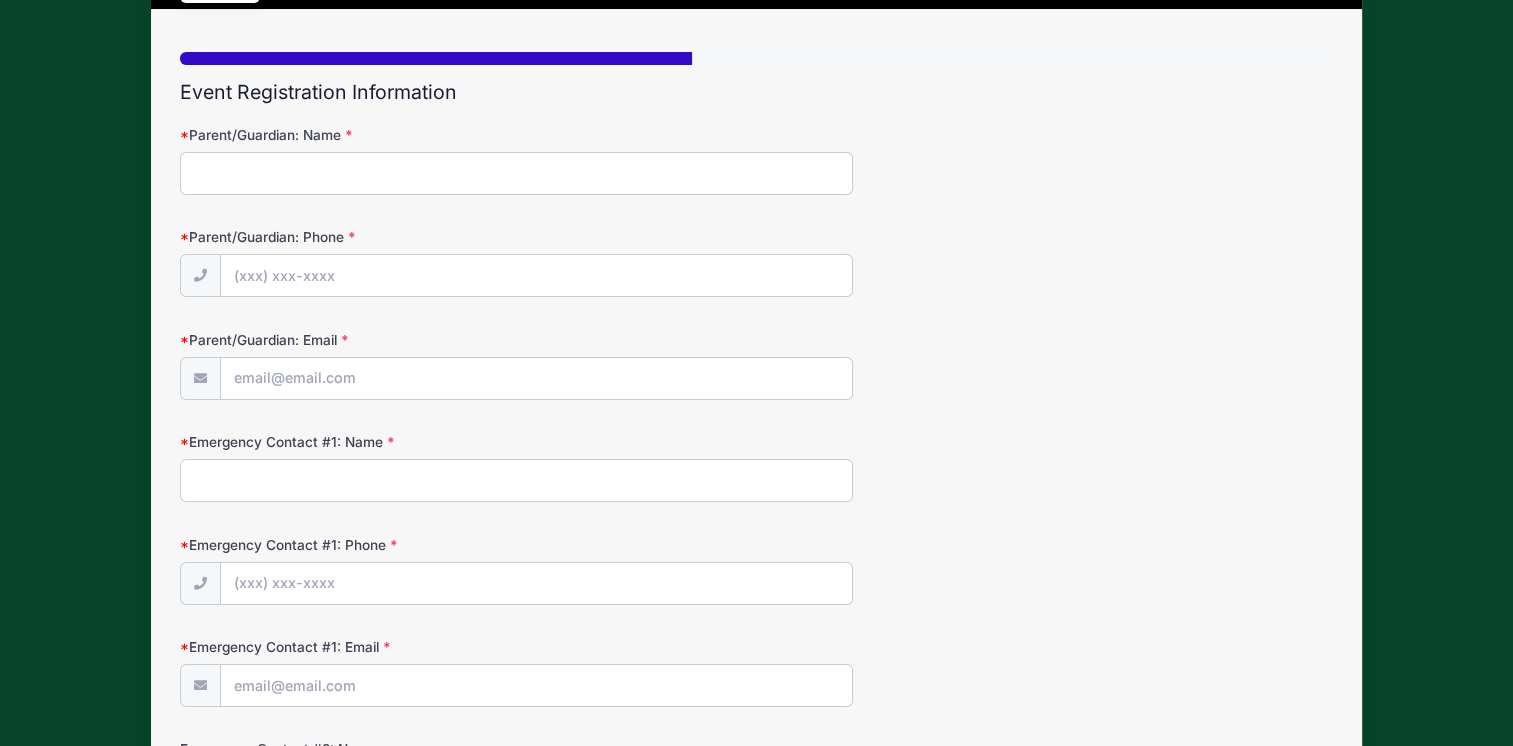 scroll, scrollTop: 0, scrollLeft: 0, axis: both 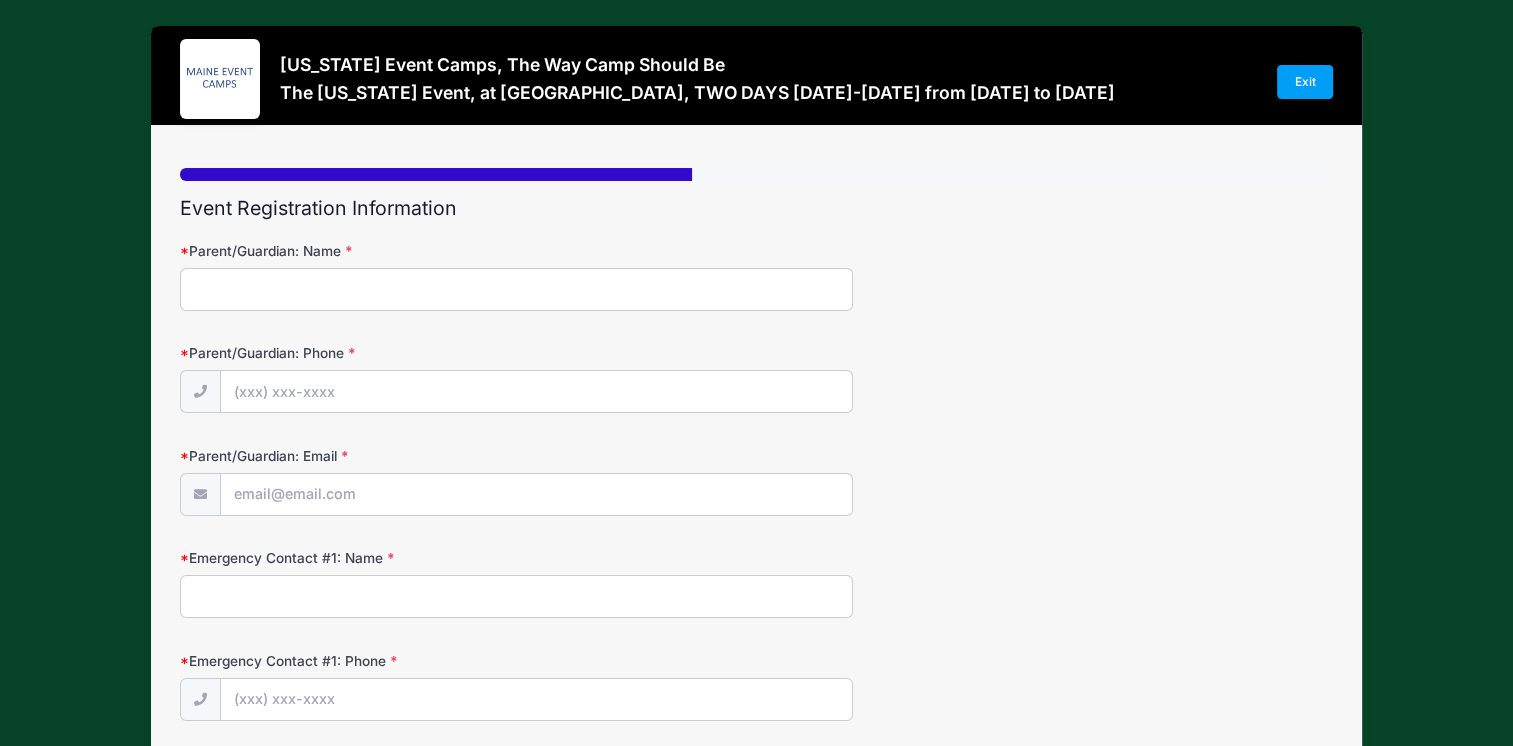 click on "Parent/Guardian: Name" at bounding box center [516, 289] 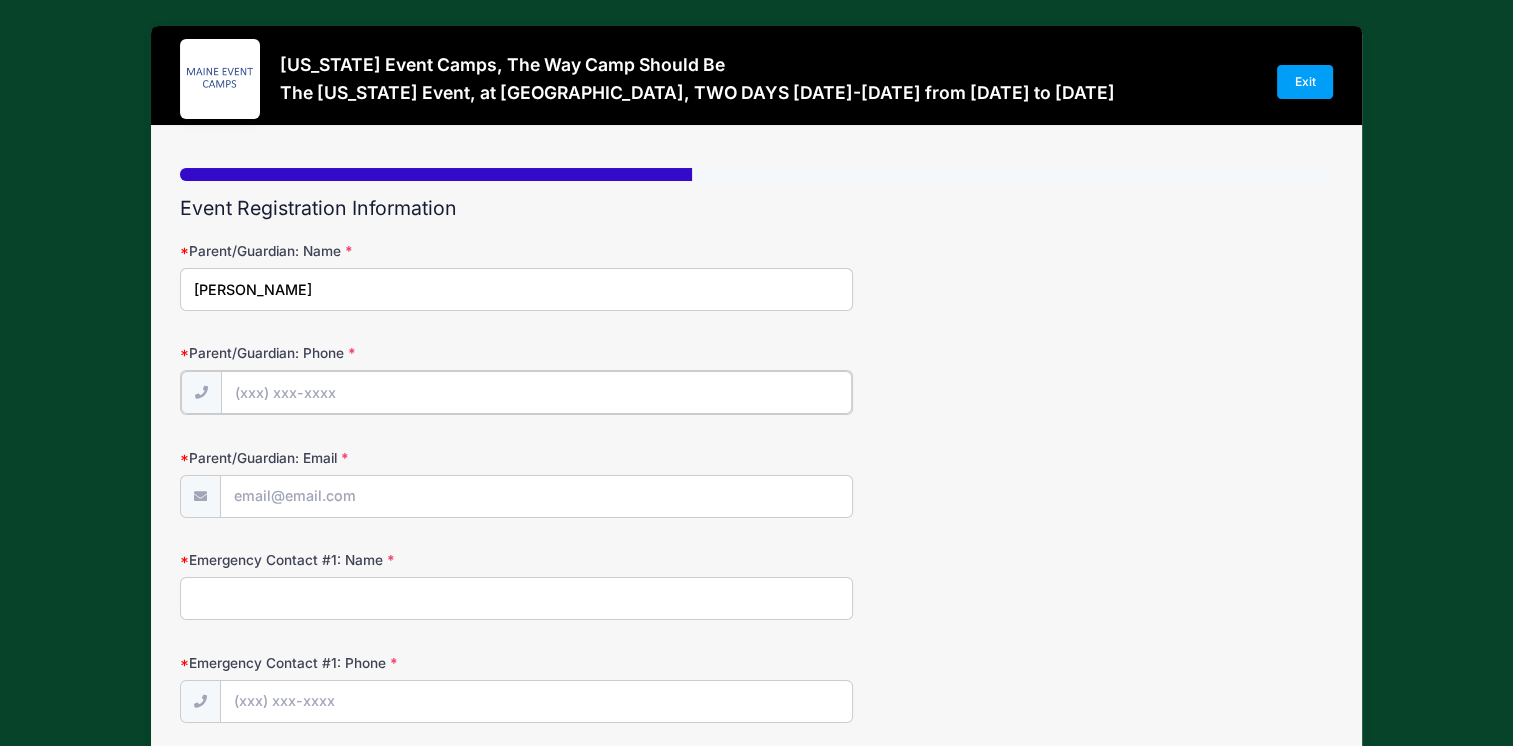 type on "[PHONE_NUMBER]" 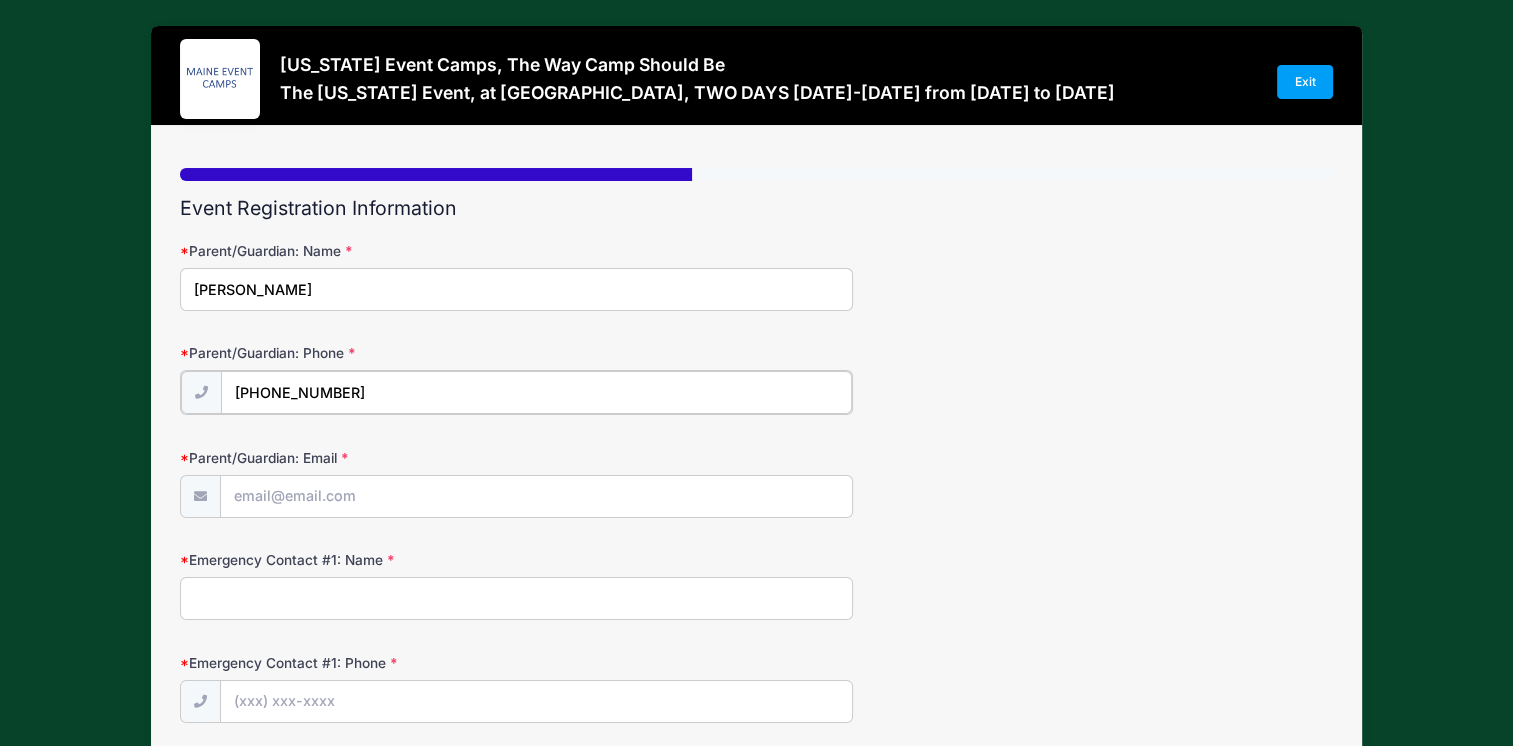 type on "[PERSON_NAME][EMAIL_ADDRESS][PERSON_NAME][DOMAIN_NAME]" 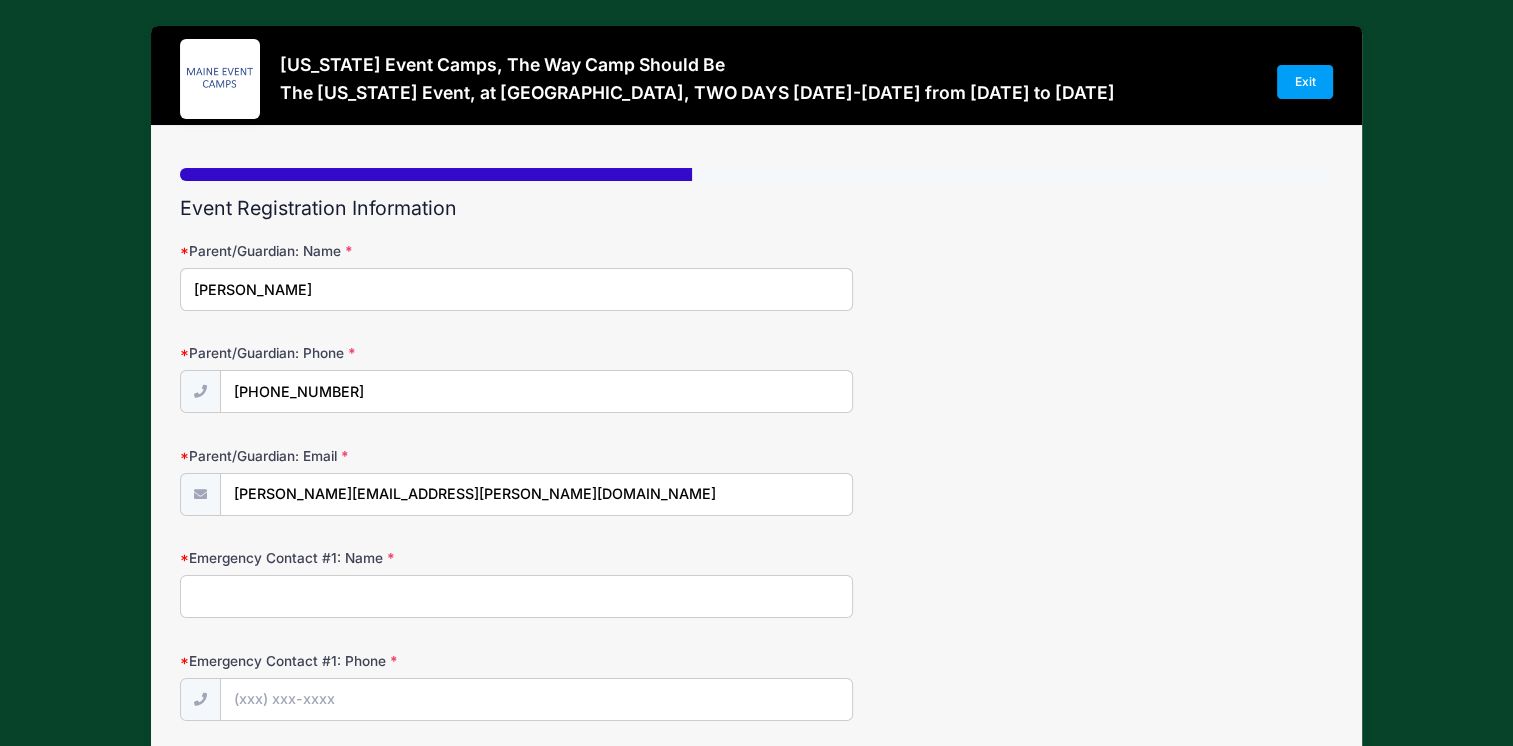 type on "[PERSON_NAME]" 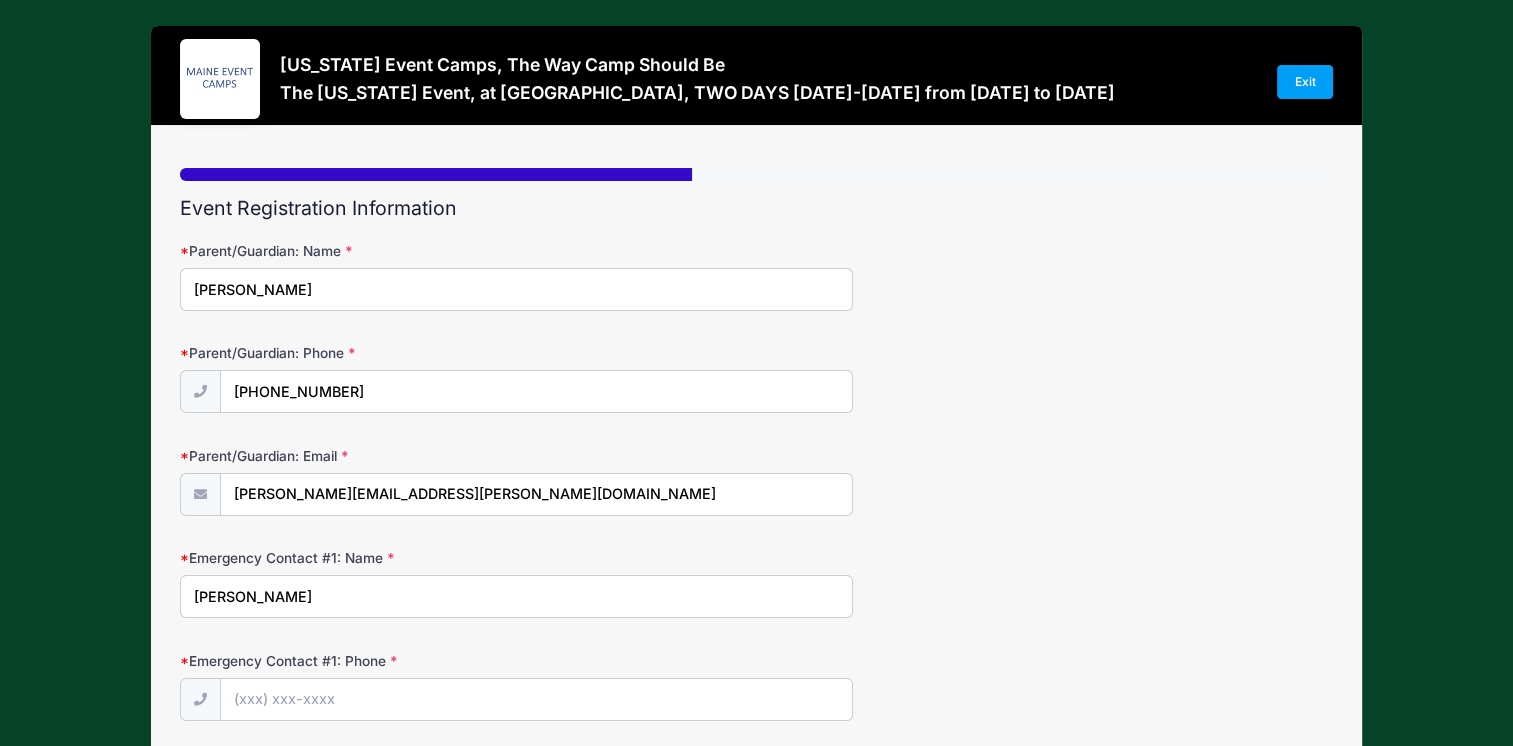 type on "[PHONE_NUMBER]" 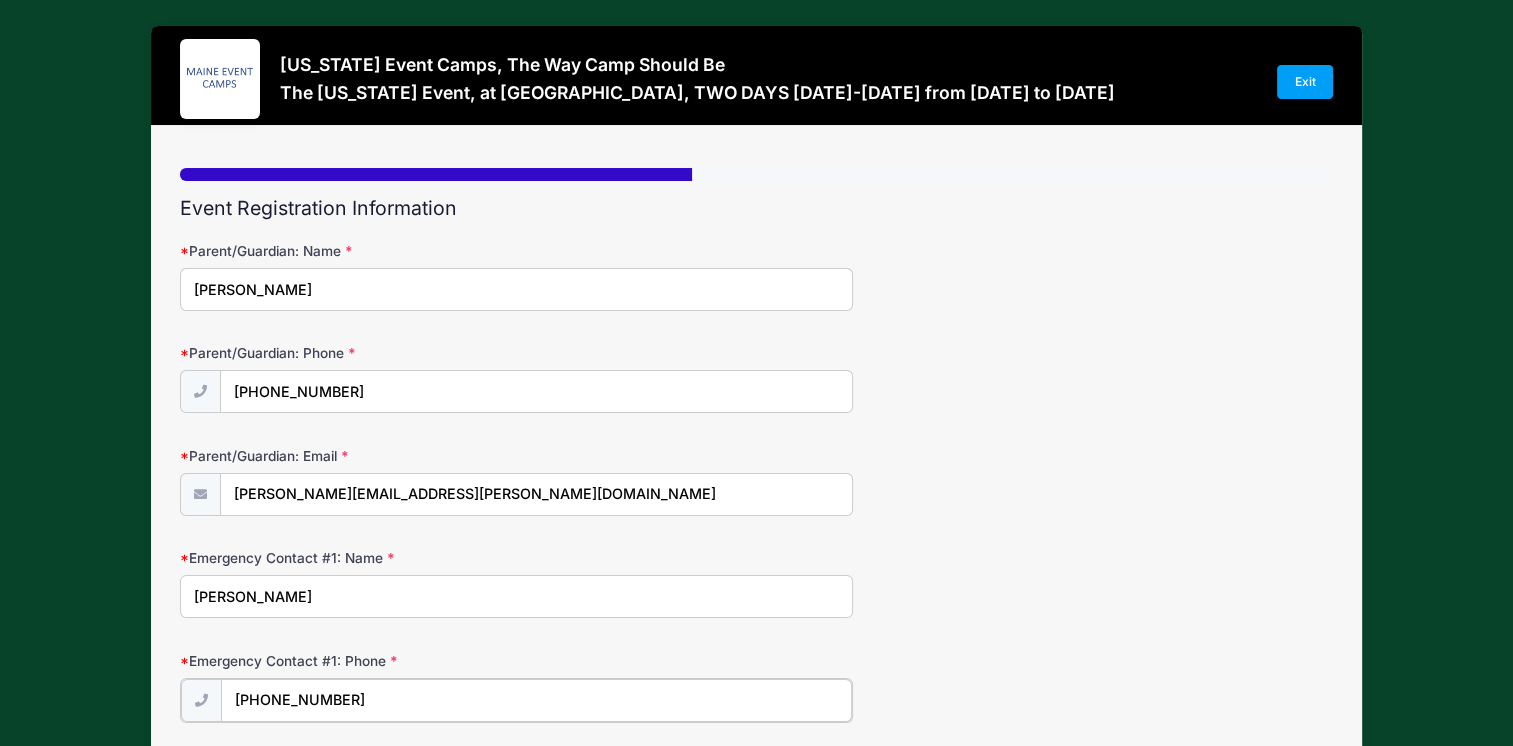 type on "[PERSON_NAME][EMAIL_ADDRESS][PERSON_NAME][DOMAIN_NAME]" 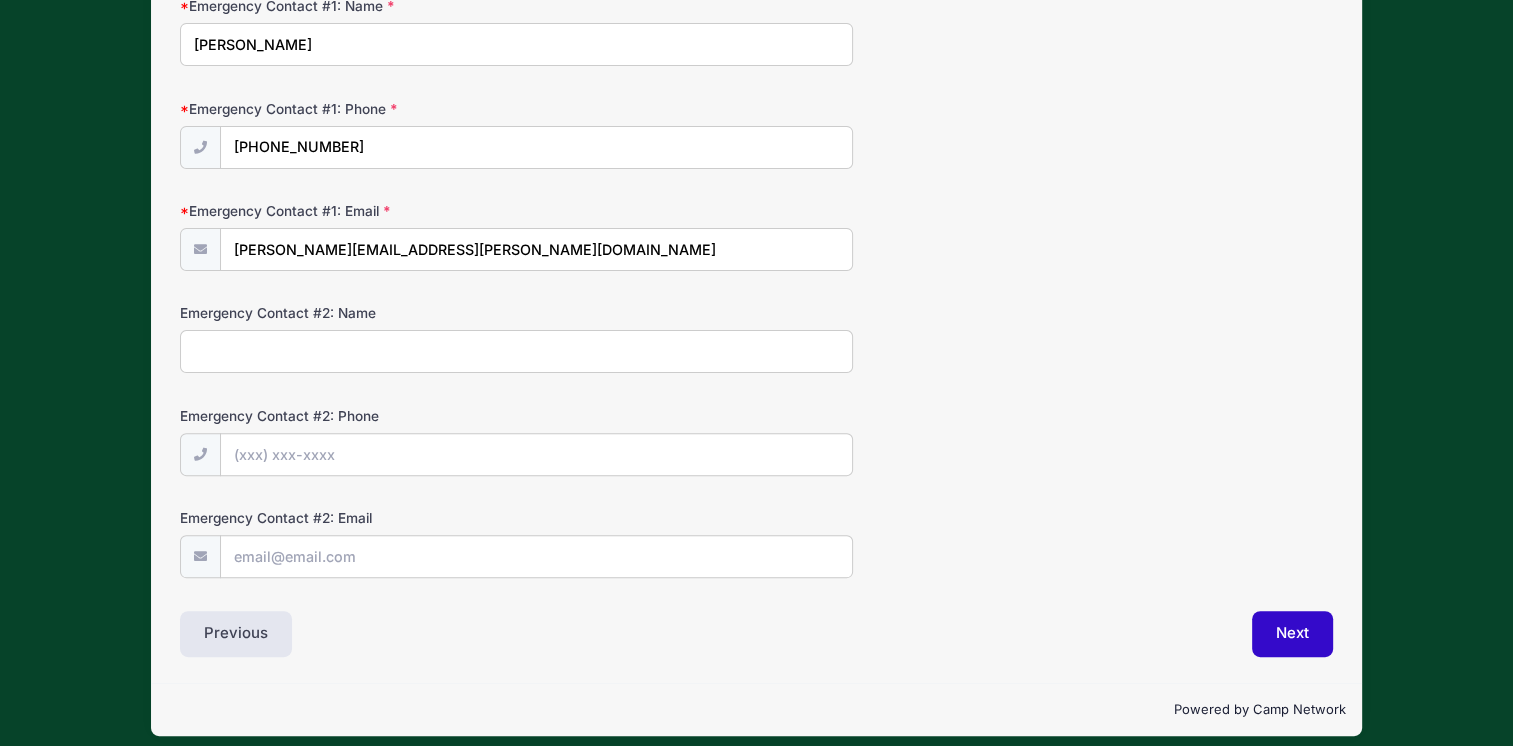 scroll, scrollTop: 563, scrollLeft: 0, axis: vertical 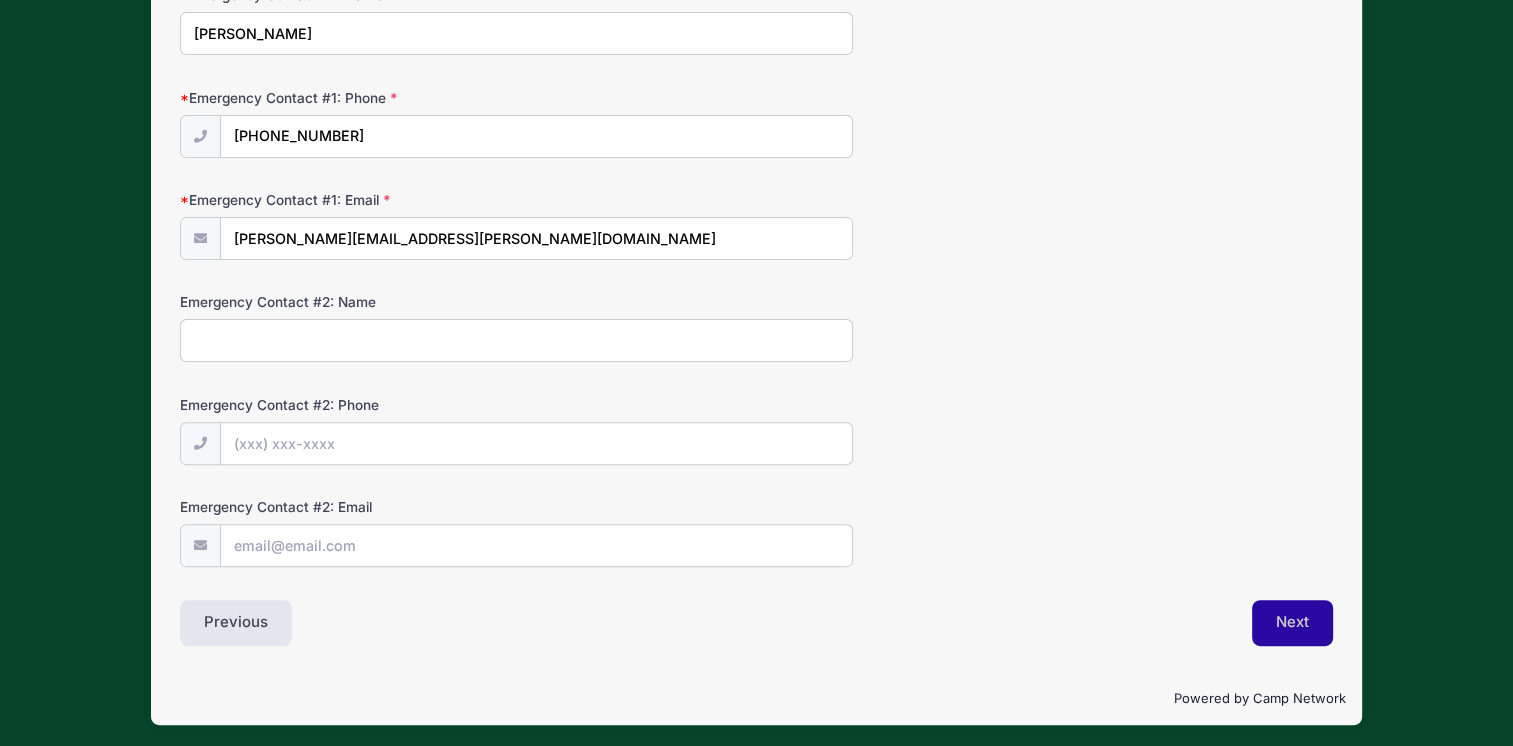 click on "Next" at bounding box center (1292, 623) 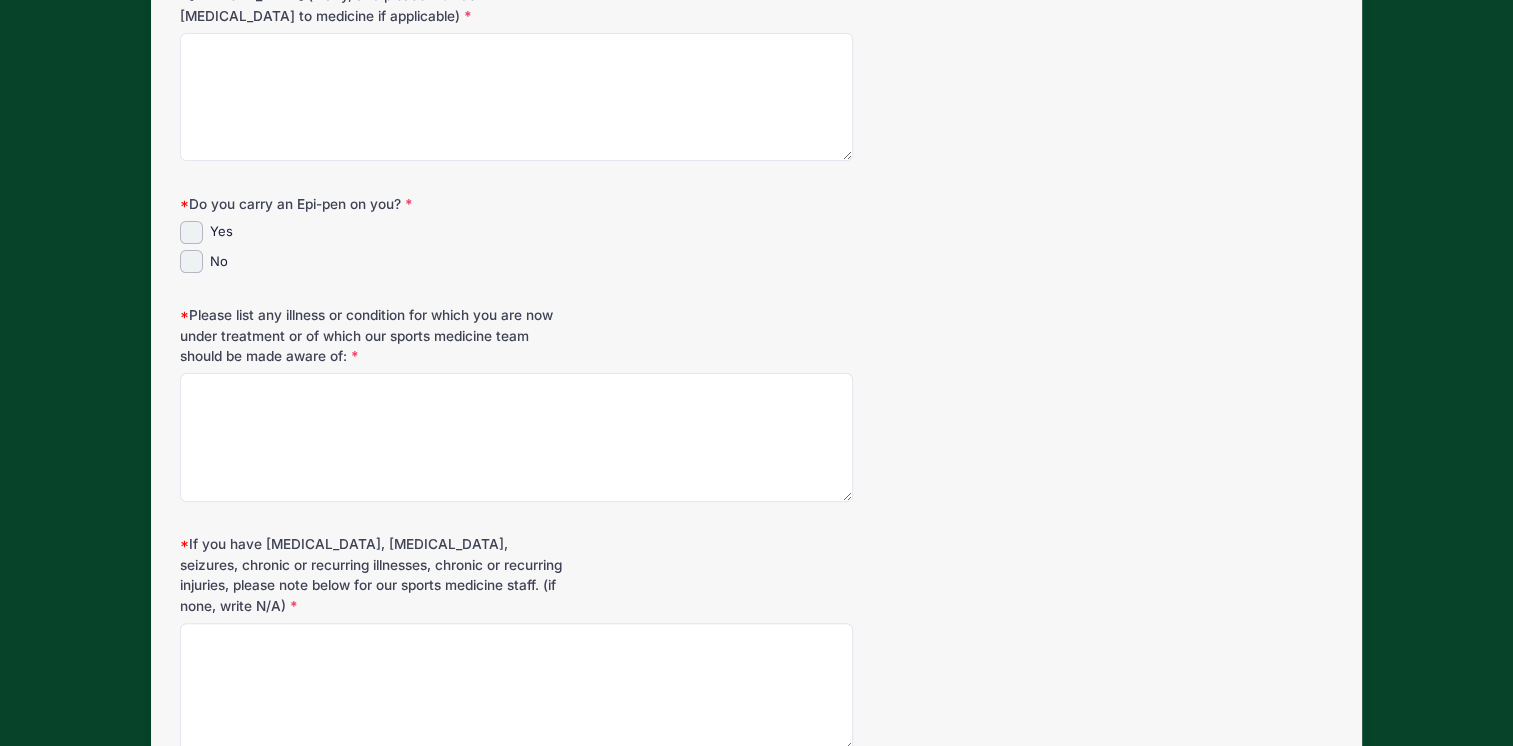 scroll, scrollTop: 48, scrollLeft: 0, axis: vertical 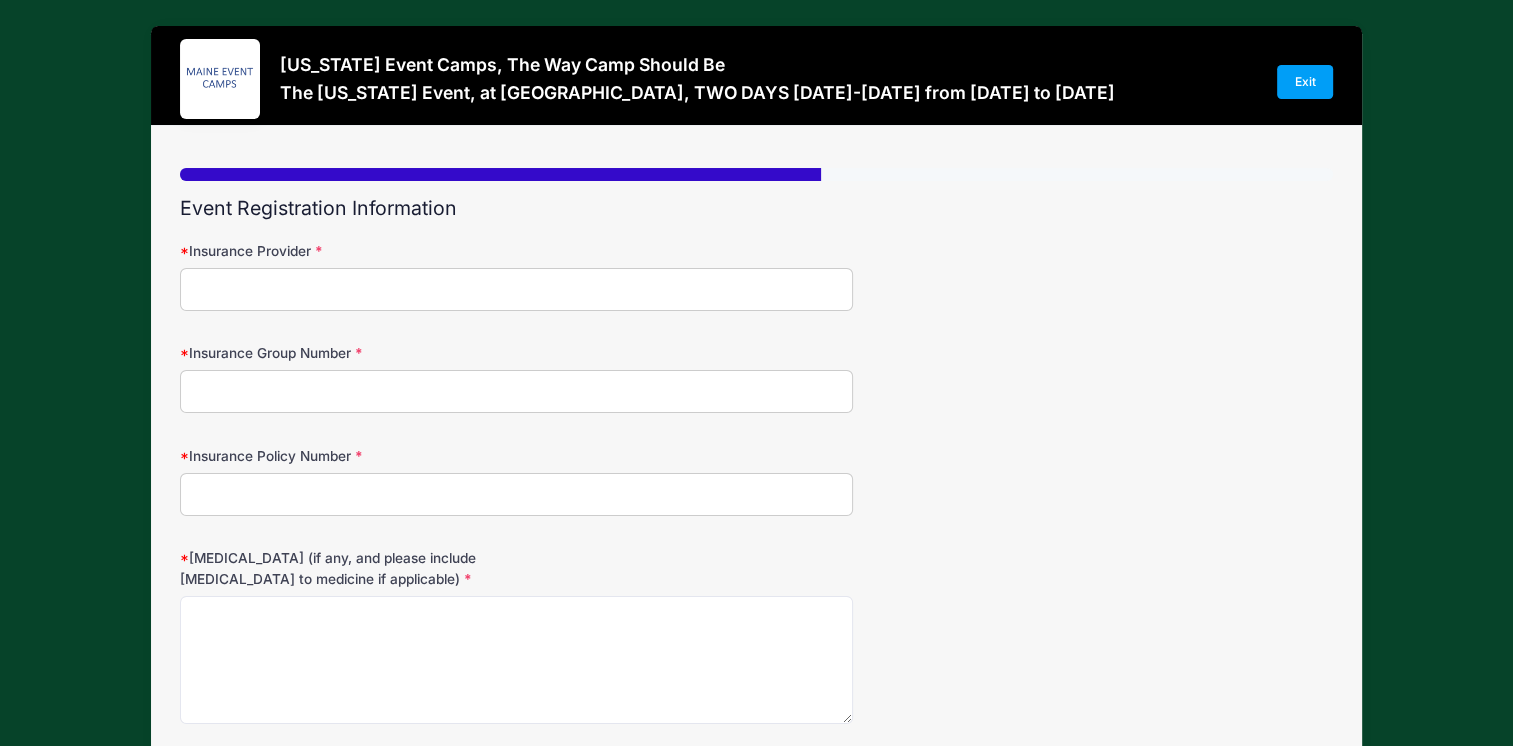click on "Insurance Provider" at bounding box center (516, 289) 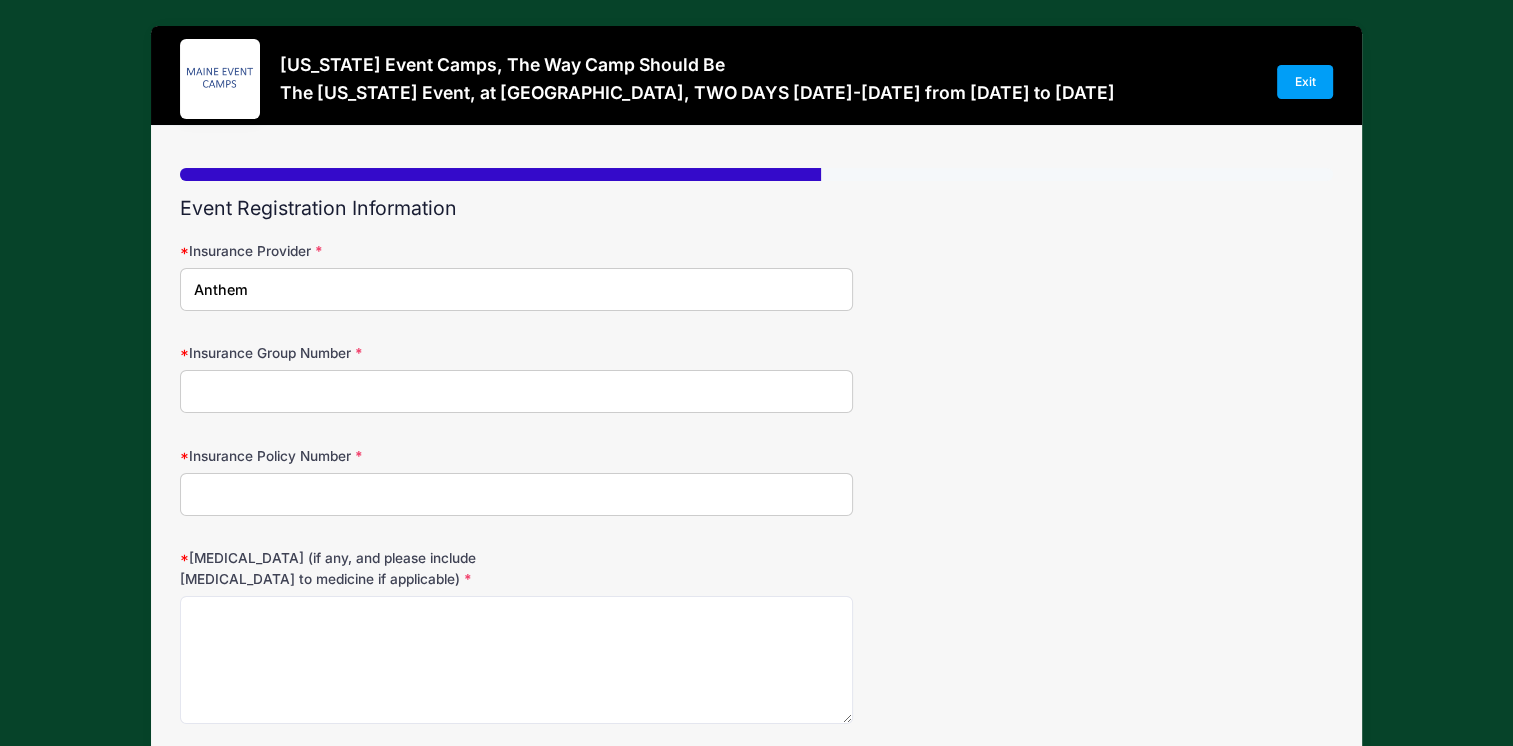 type on "L08229M023" 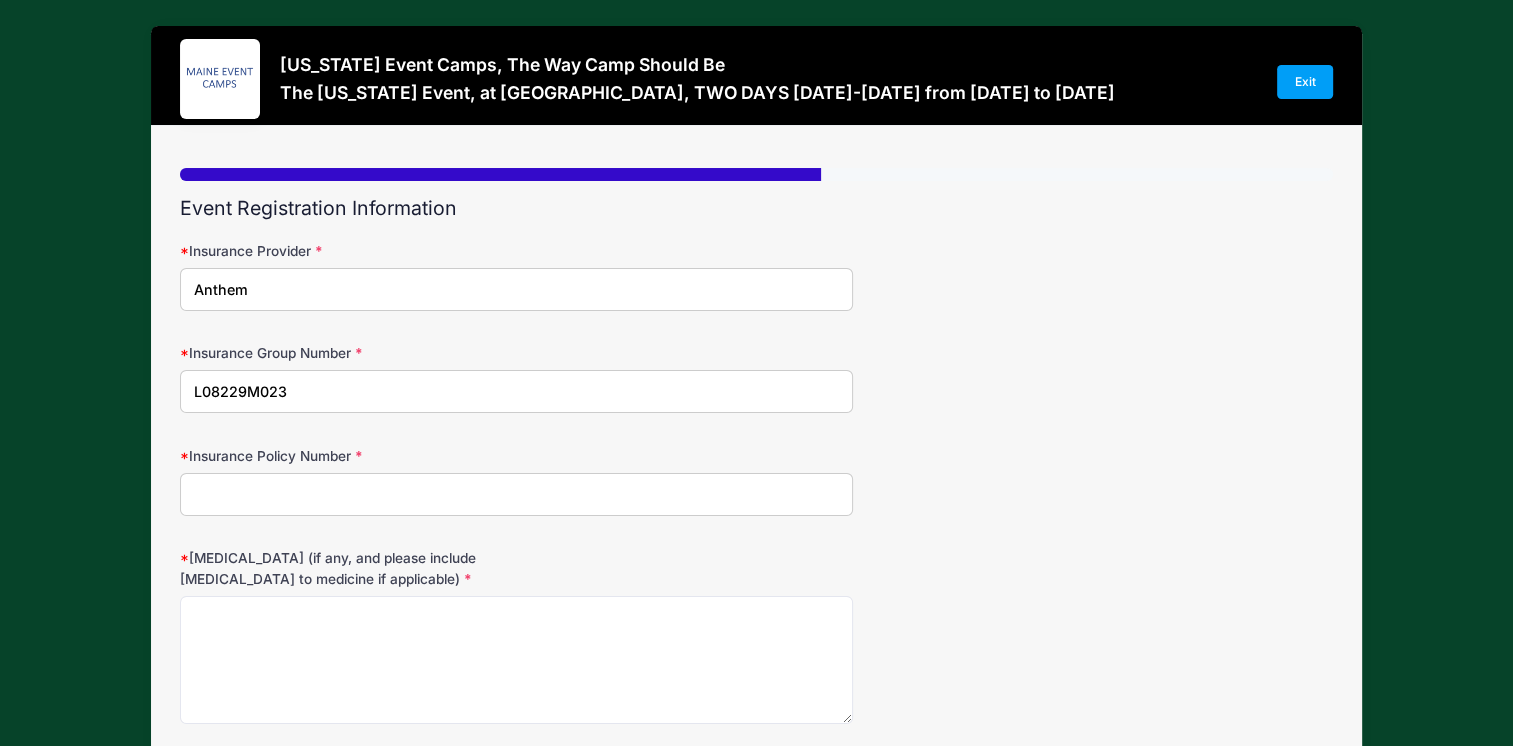 type on "J2D1079712LE" 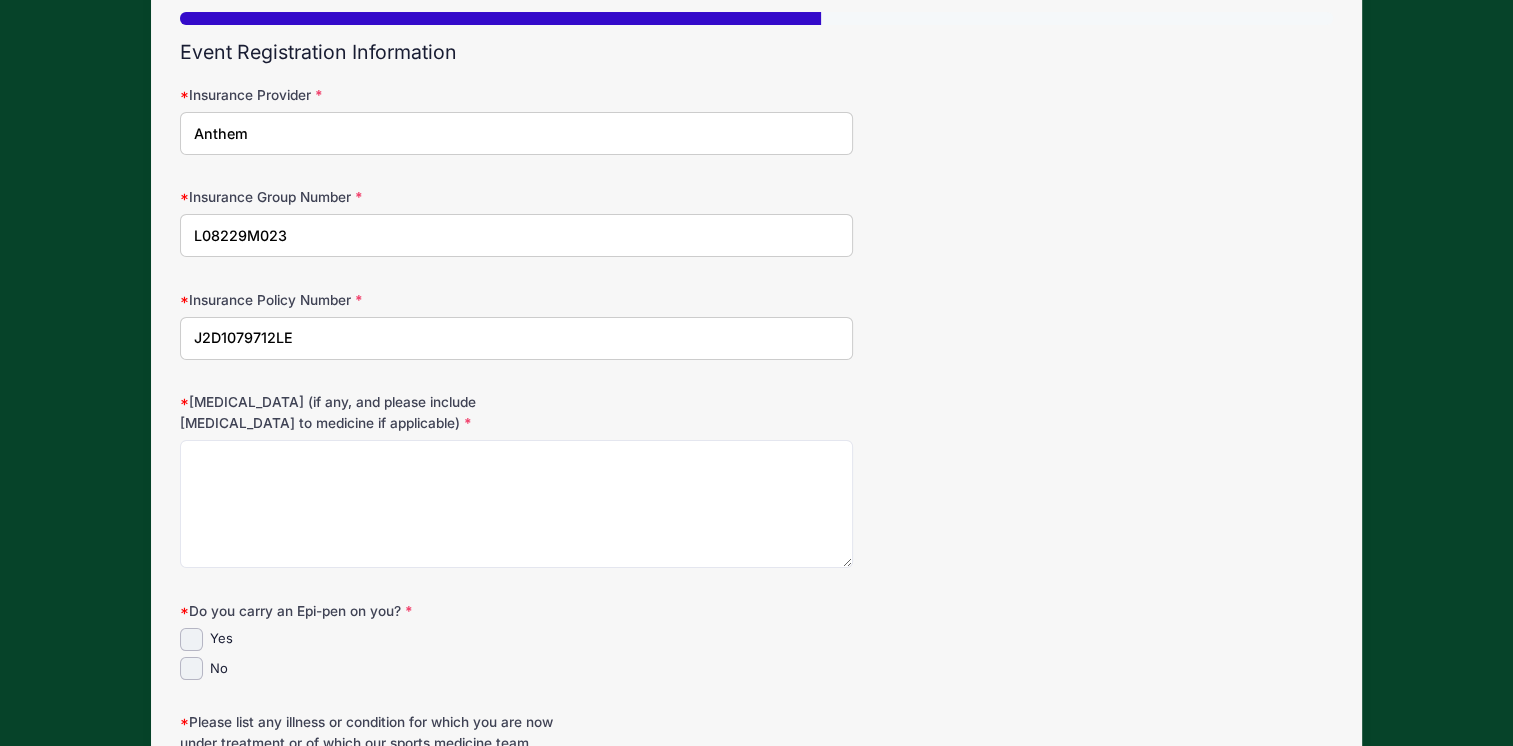 scroll, scrollTop: 184, scrollLeft: 0, axis: vertical 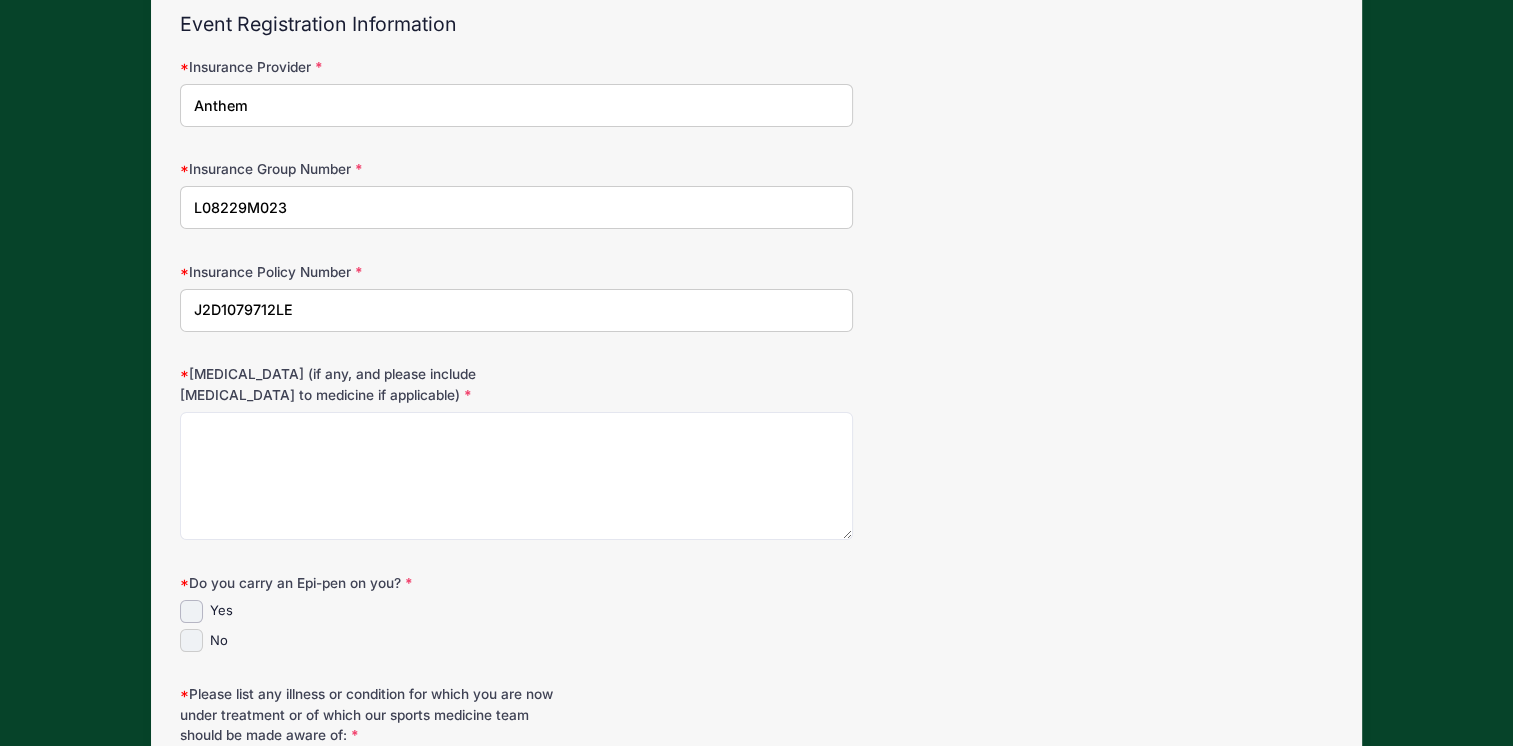 click on "No" at bounding box center [191, 640] 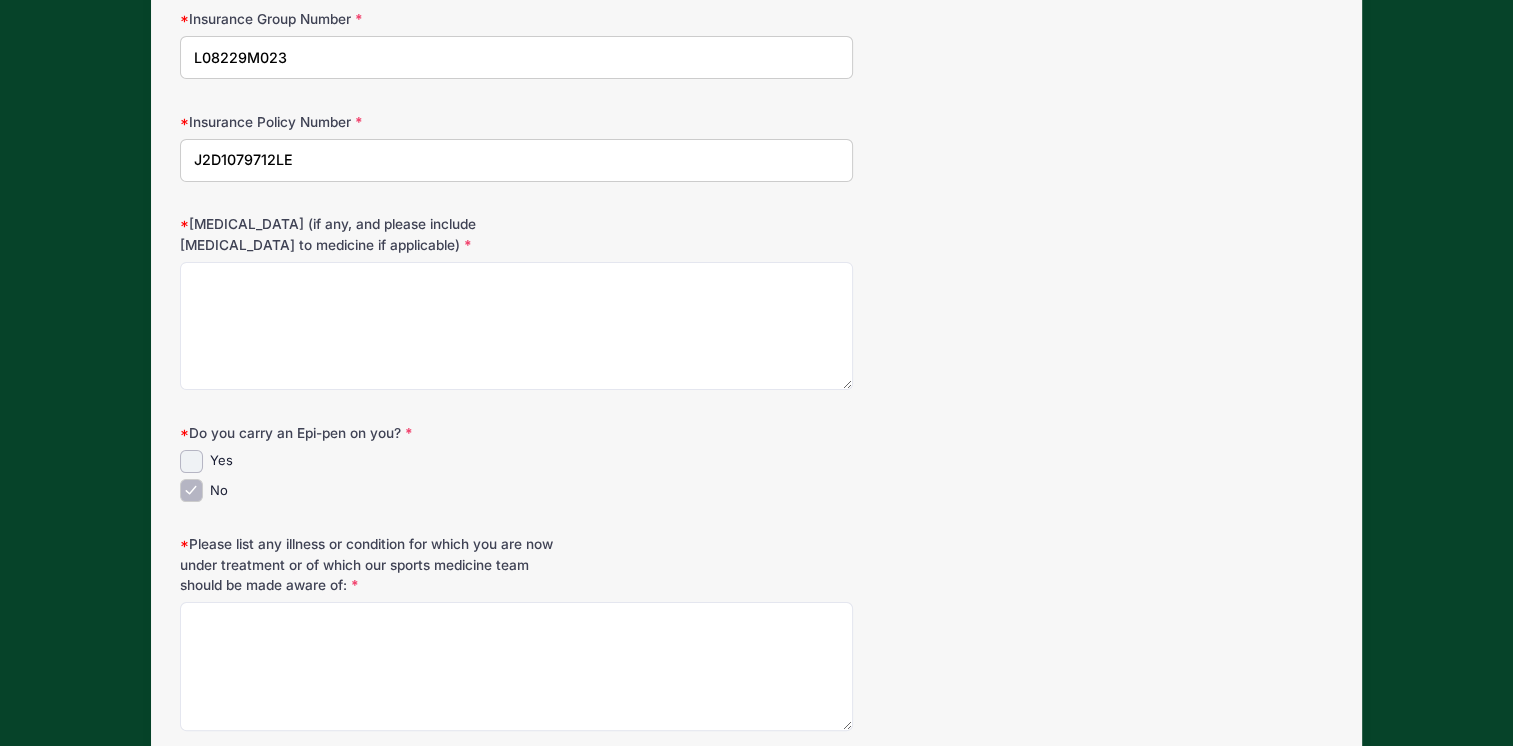 scroll, scrollTop: 336, scrollLeft: 0, axis: vertical 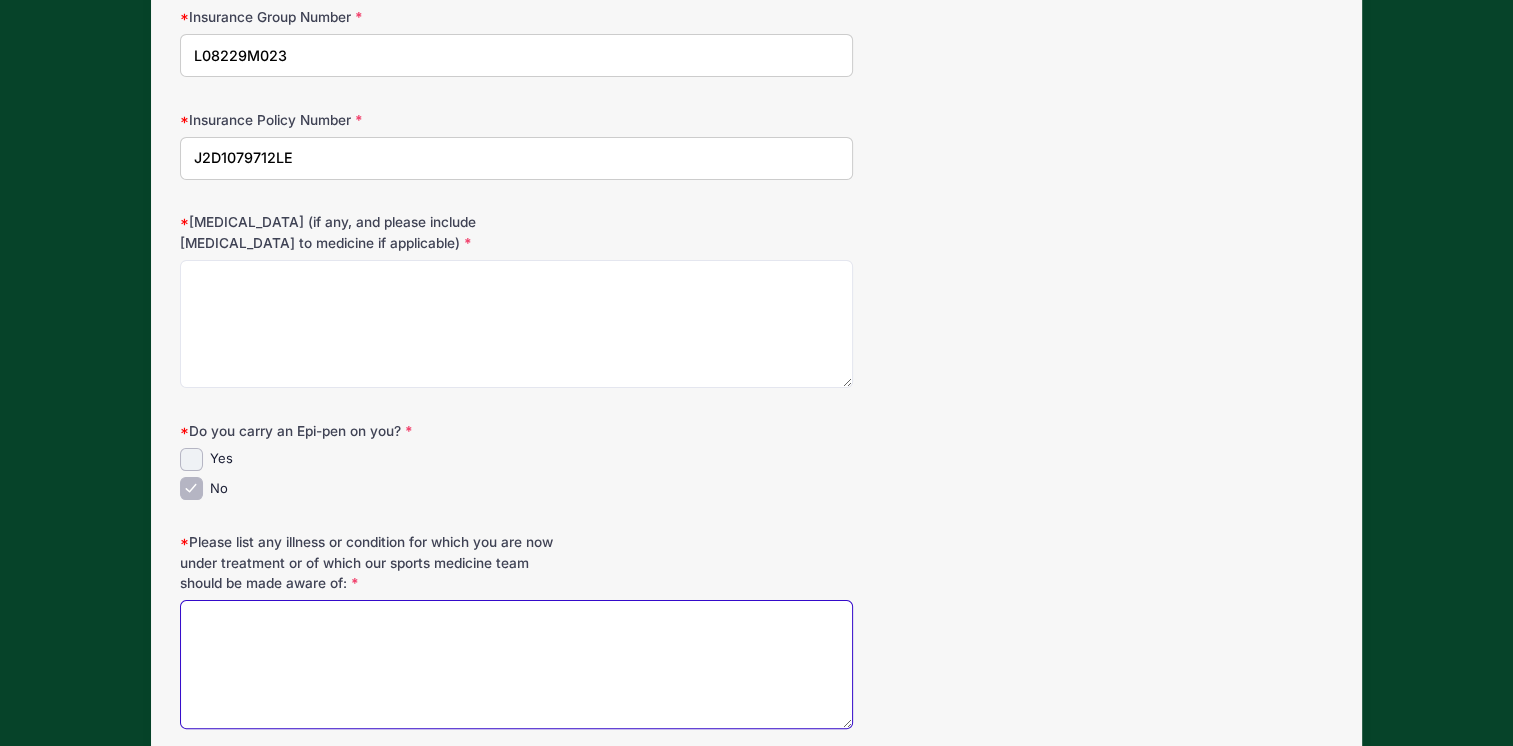 click on "Please list any illness or condition for which you are now under treatment or of which our sports medicine team should be made aware of:" at bounding box center [516, 664] 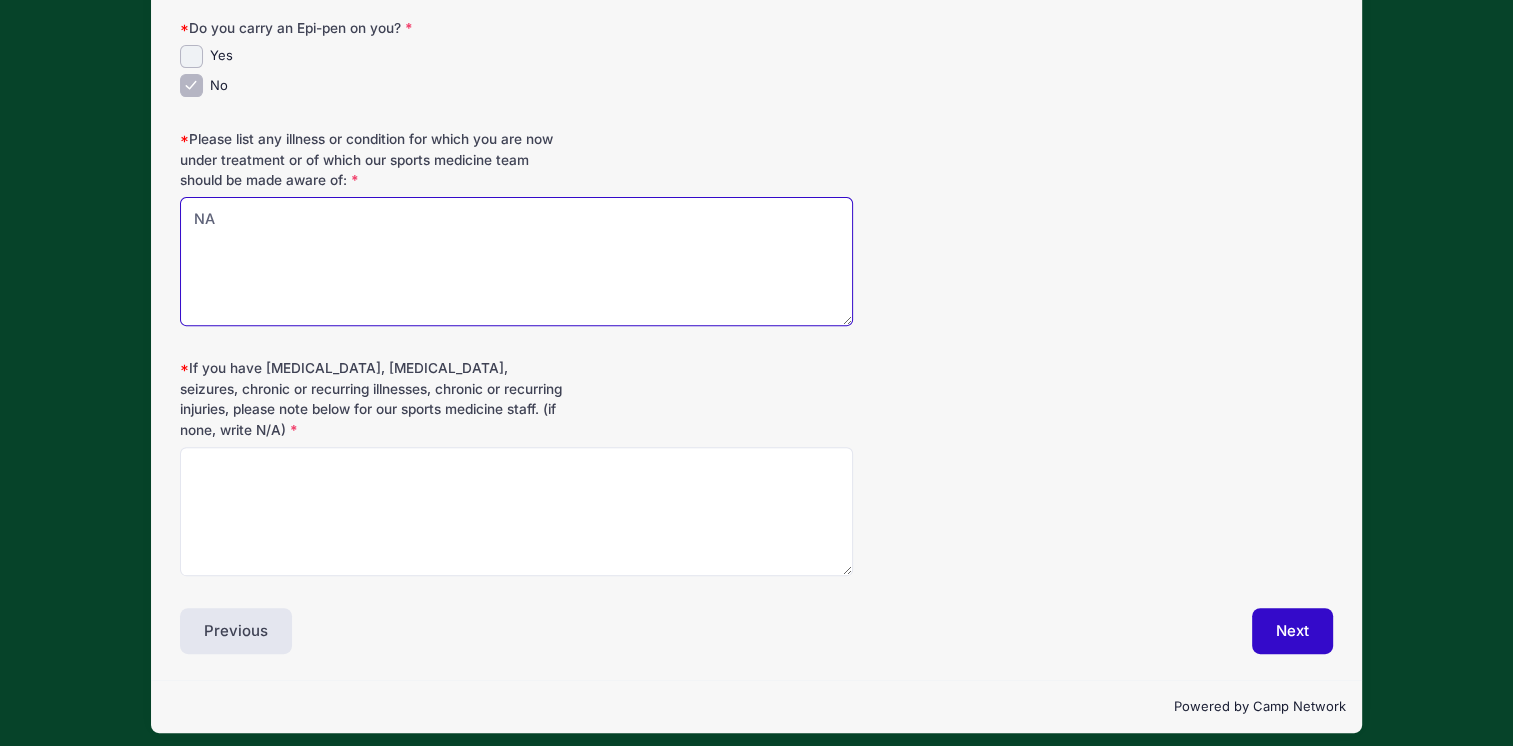 scroll, scrollTop: 740, scrollLeft: 0, axis: vertical 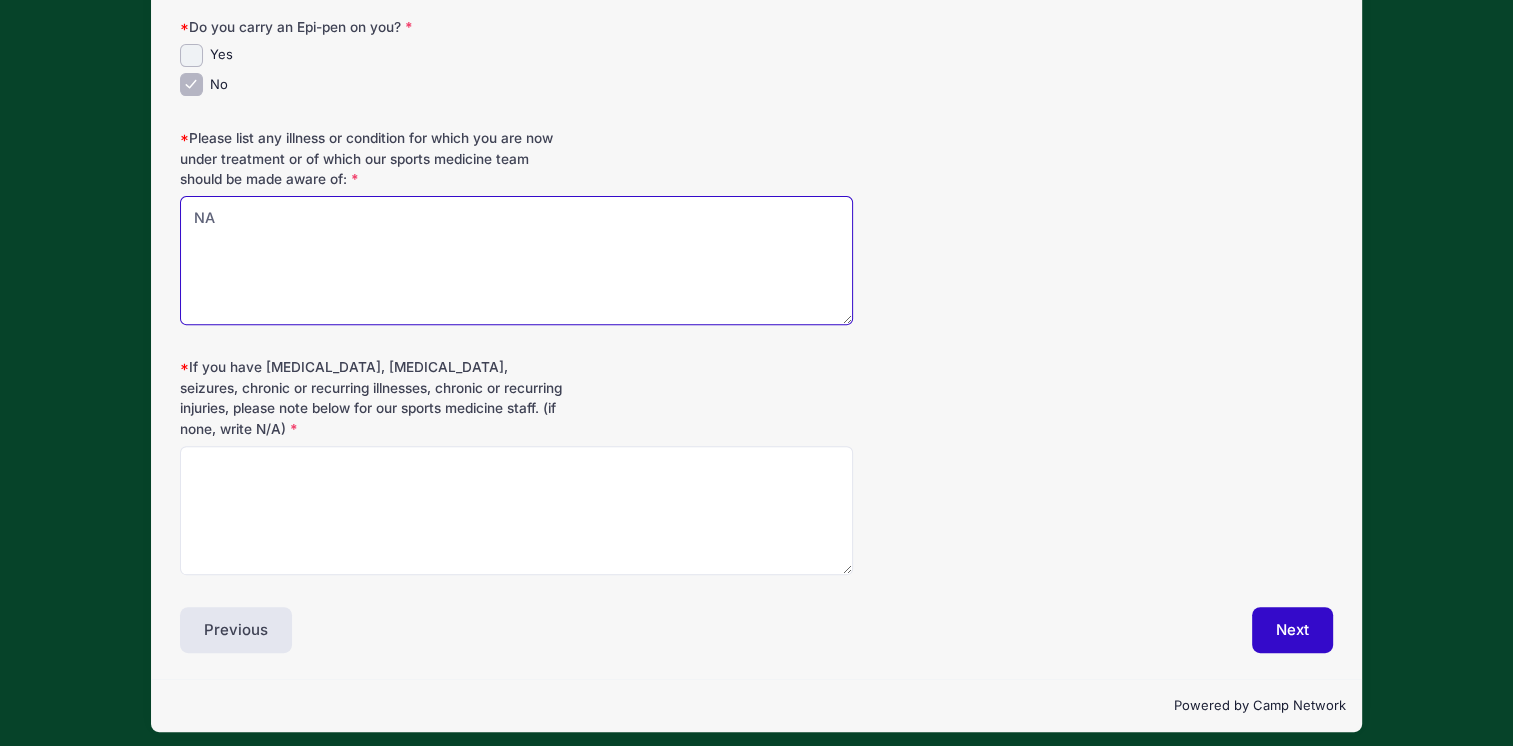 type on "NA" 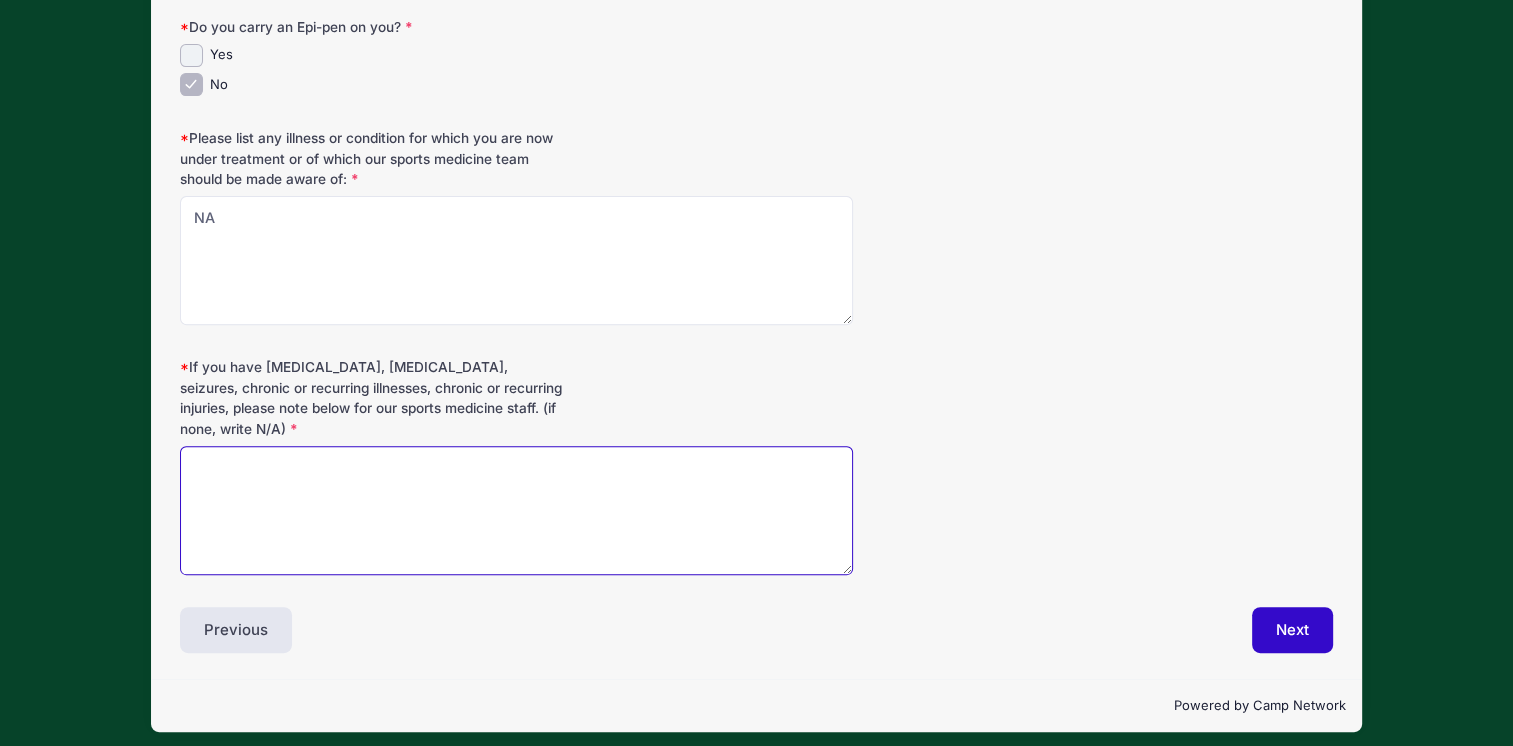 click on "If you have [MEDICAL_DATA], [MEDICAL_DATA], seizures, chronic or recurring illnesses, chronic or recurring injuries, please note below for our sports medicine staff. (if none, write N/A)" at bounding box center [516, 510] 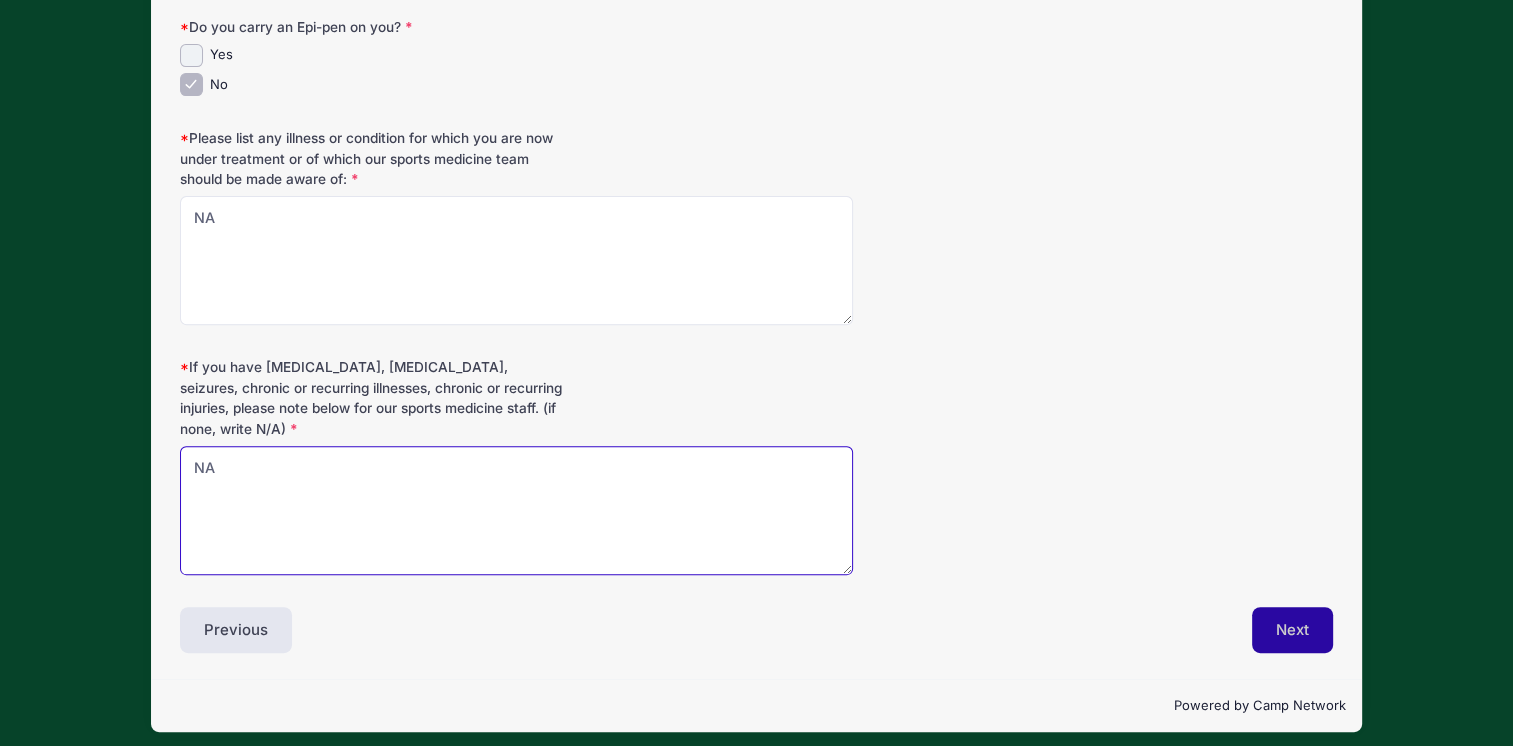 type on "NA" 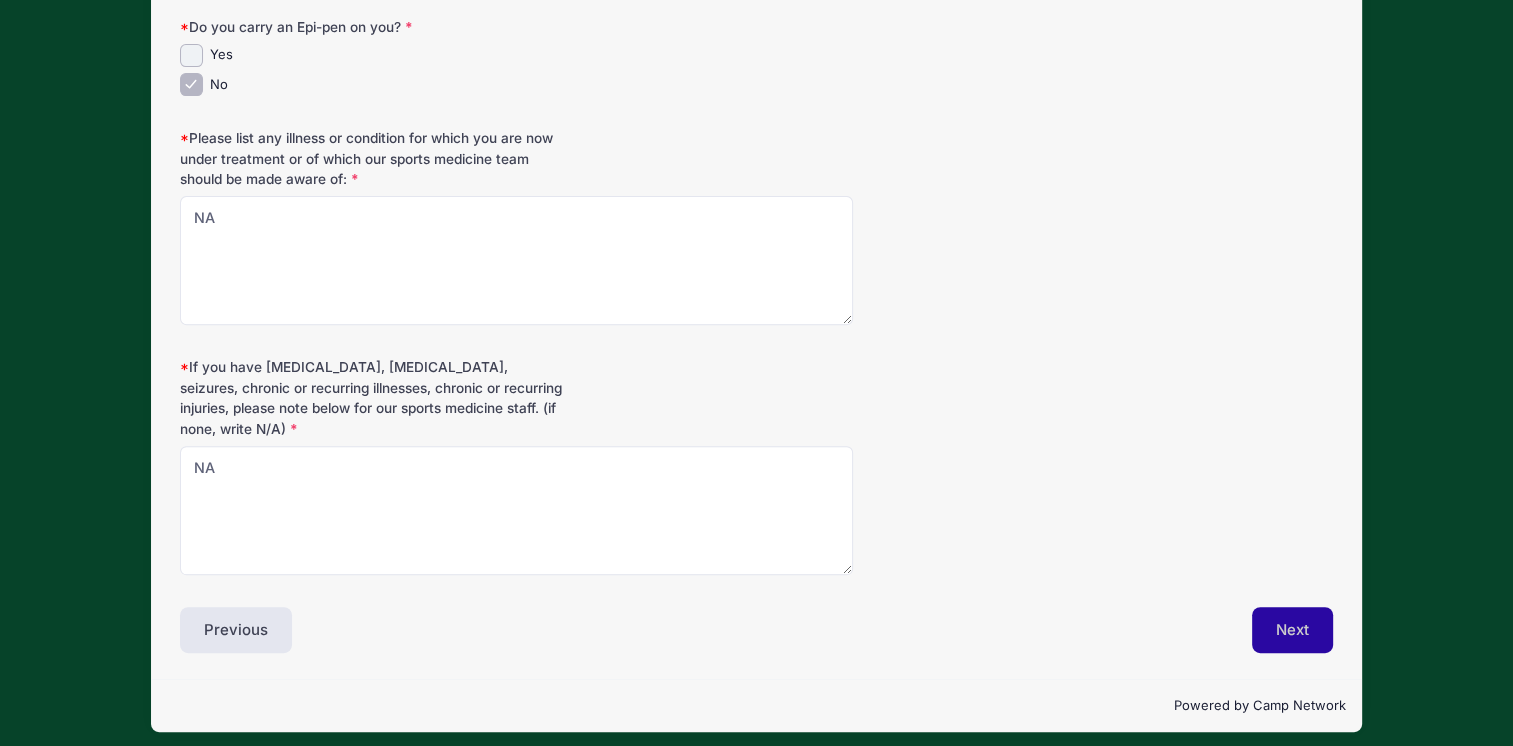 click on "Next" at bounding box center (1292, 630) 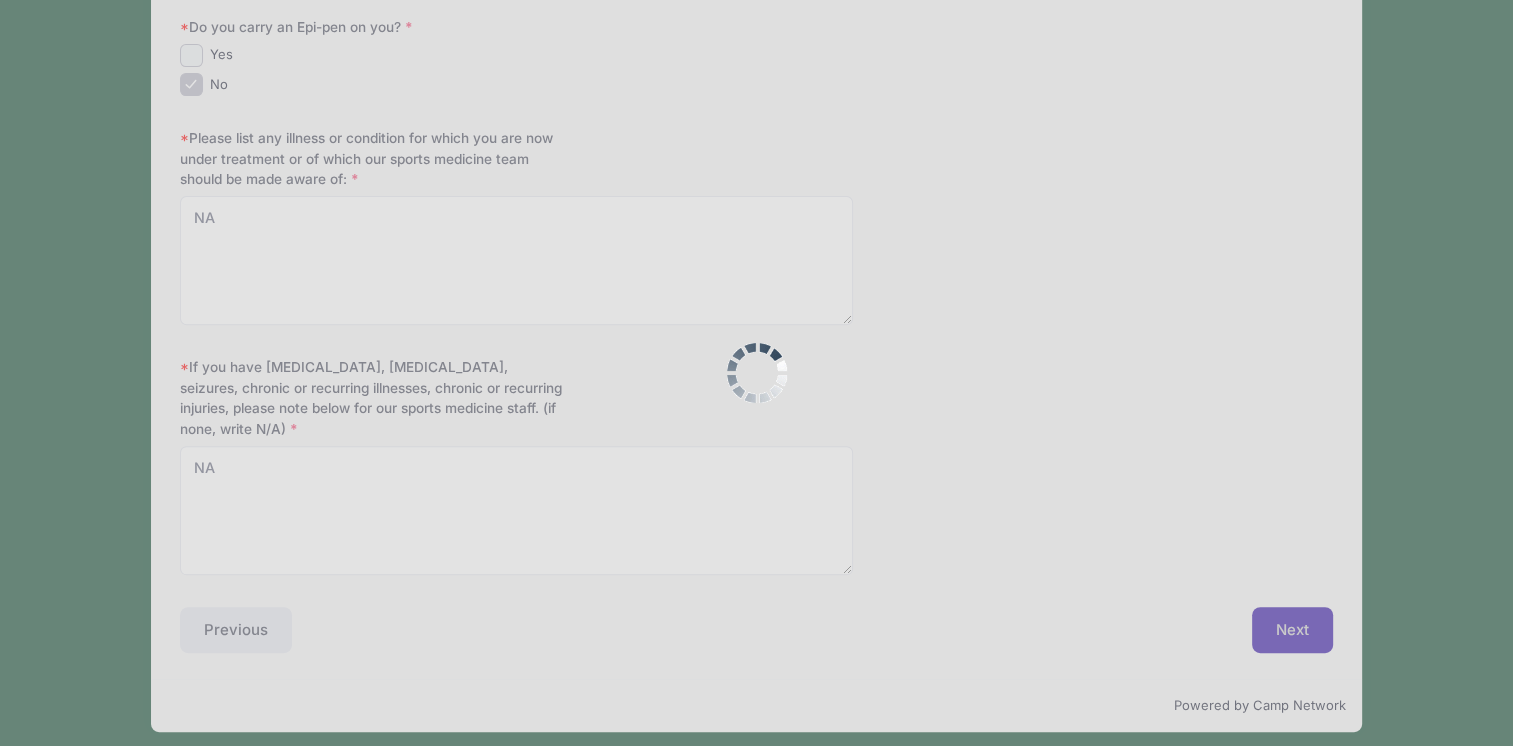 scroll, scrollTop: 674, scrollLeft: 0, axis: vertical 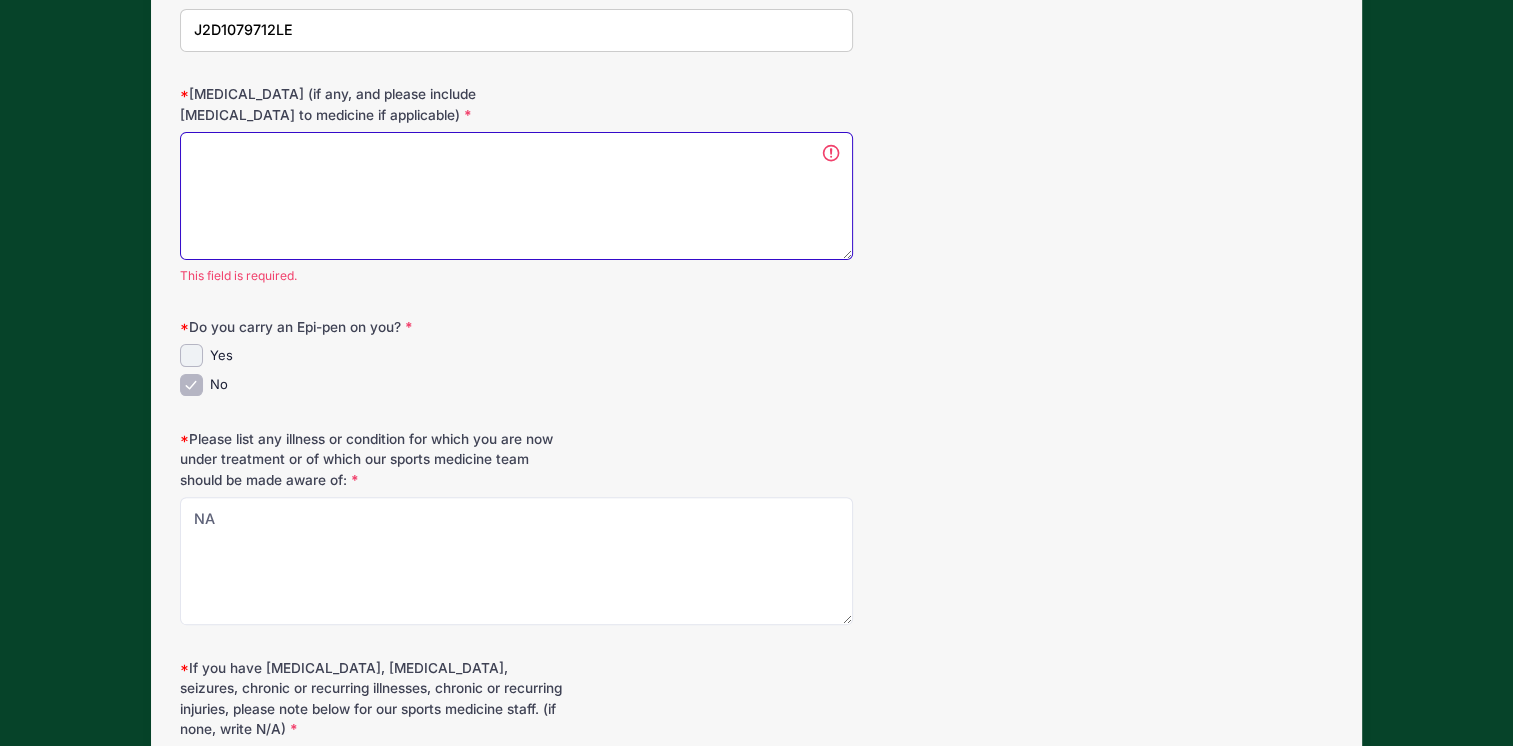 click on "[MEDICAL_DATA] (if any, and please include [MEDICAL_DATA] to medicine if applicable)" at bounding box center [516, 196] 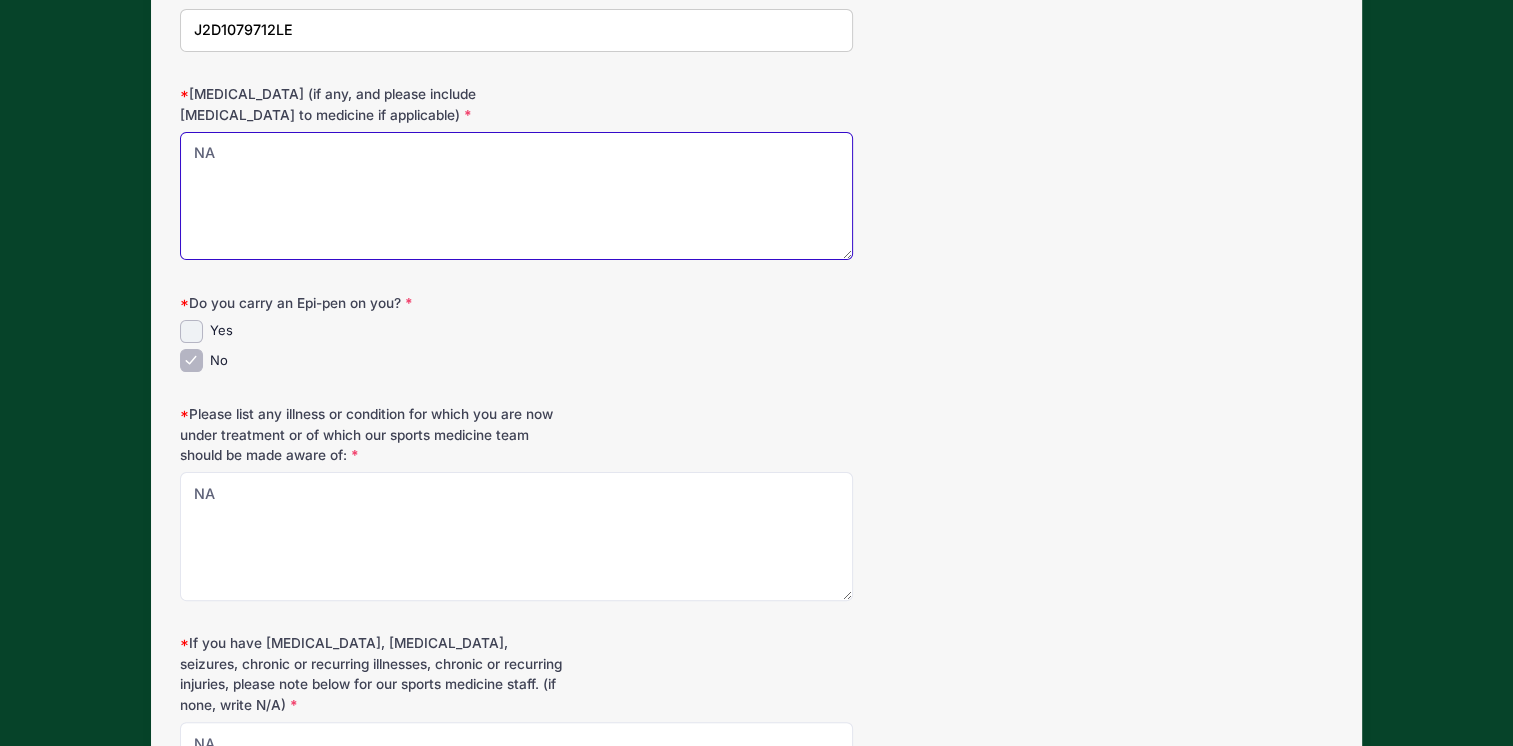 scroll, scrollTop: 748, scrollLeft: 0, axis: vertical 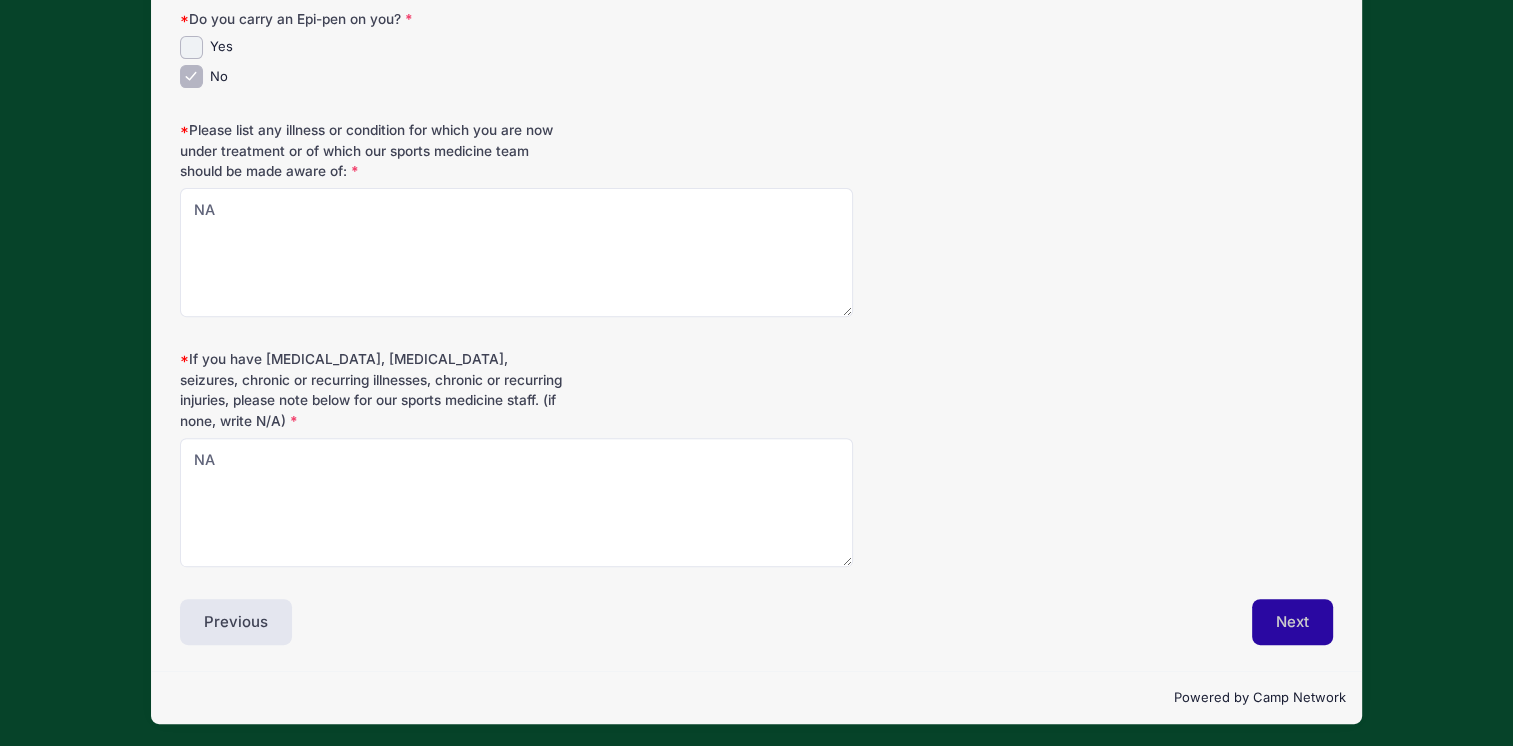 type on "NA" 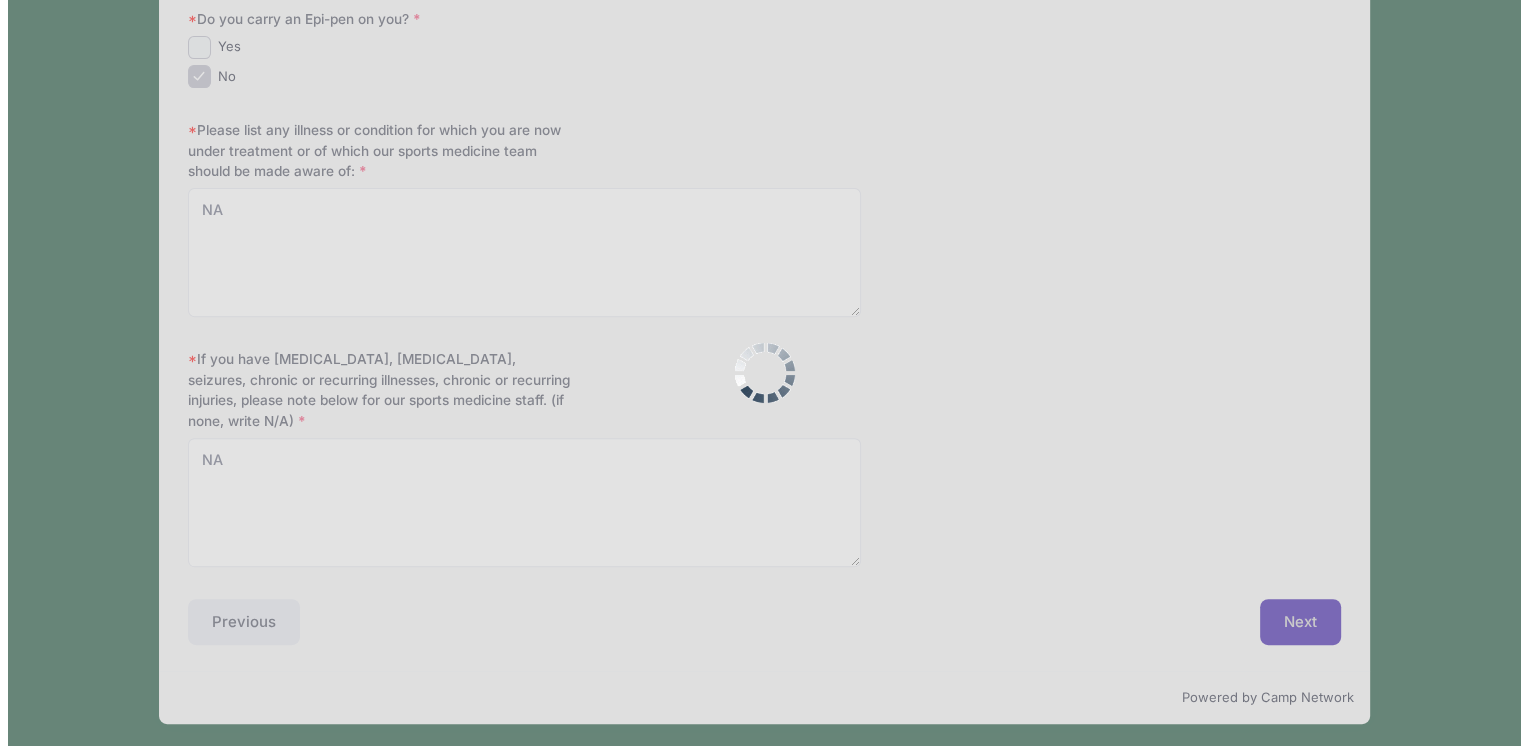 scroll, scrollTop: 0, scrollLeft: 0, axis: both 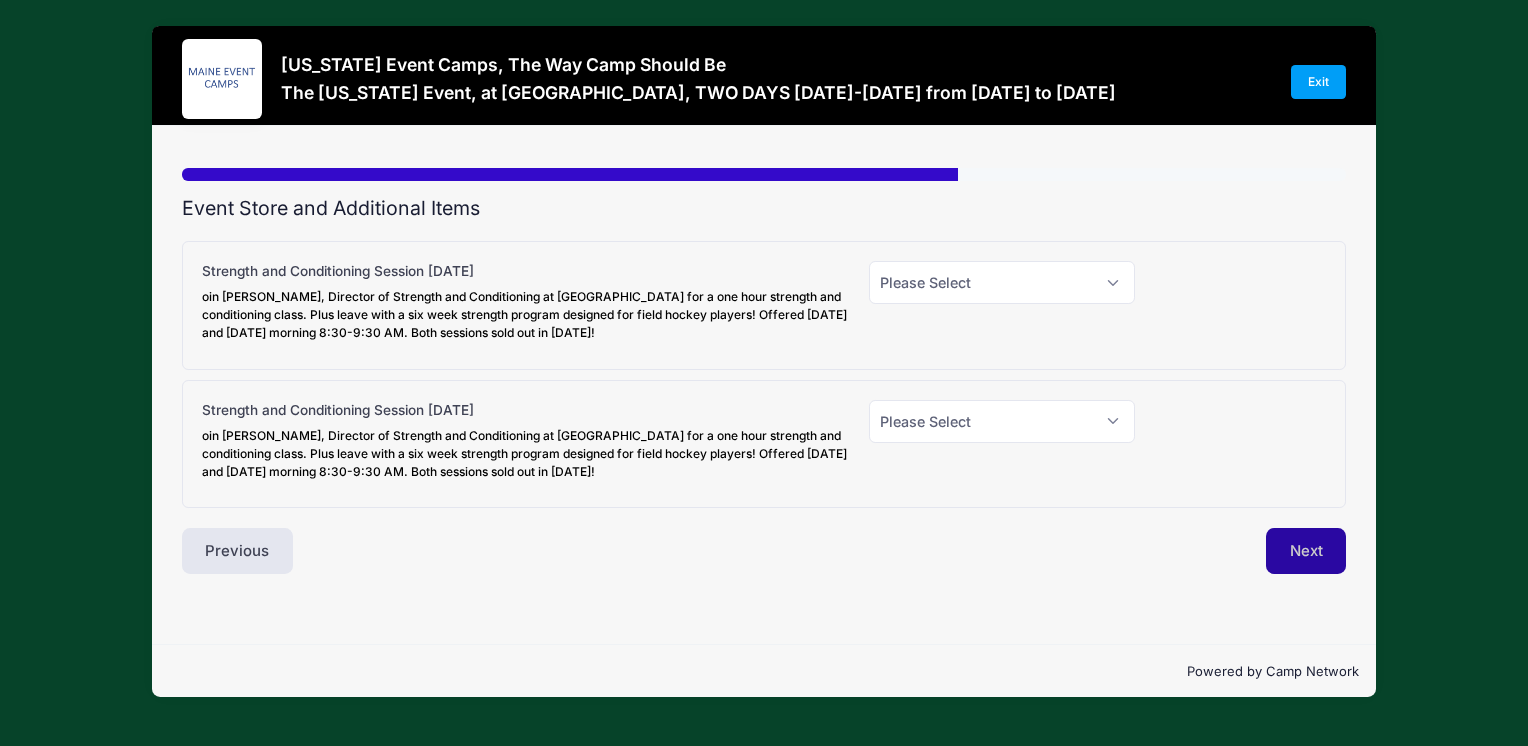 click on "Next" at bounding box center [1306, 551] 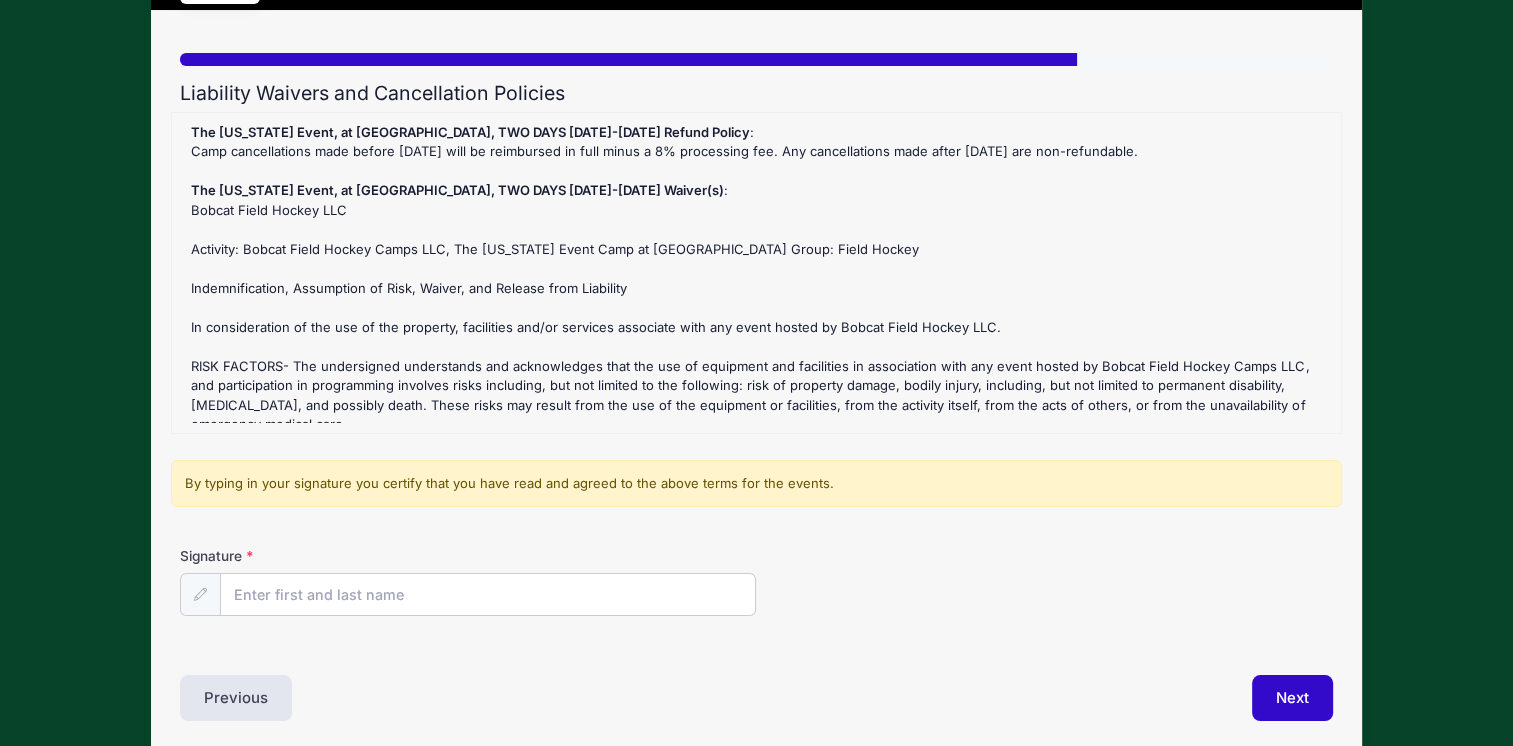 scroll, scrollTop: 116, scrollLeft: 0, axis: vertical 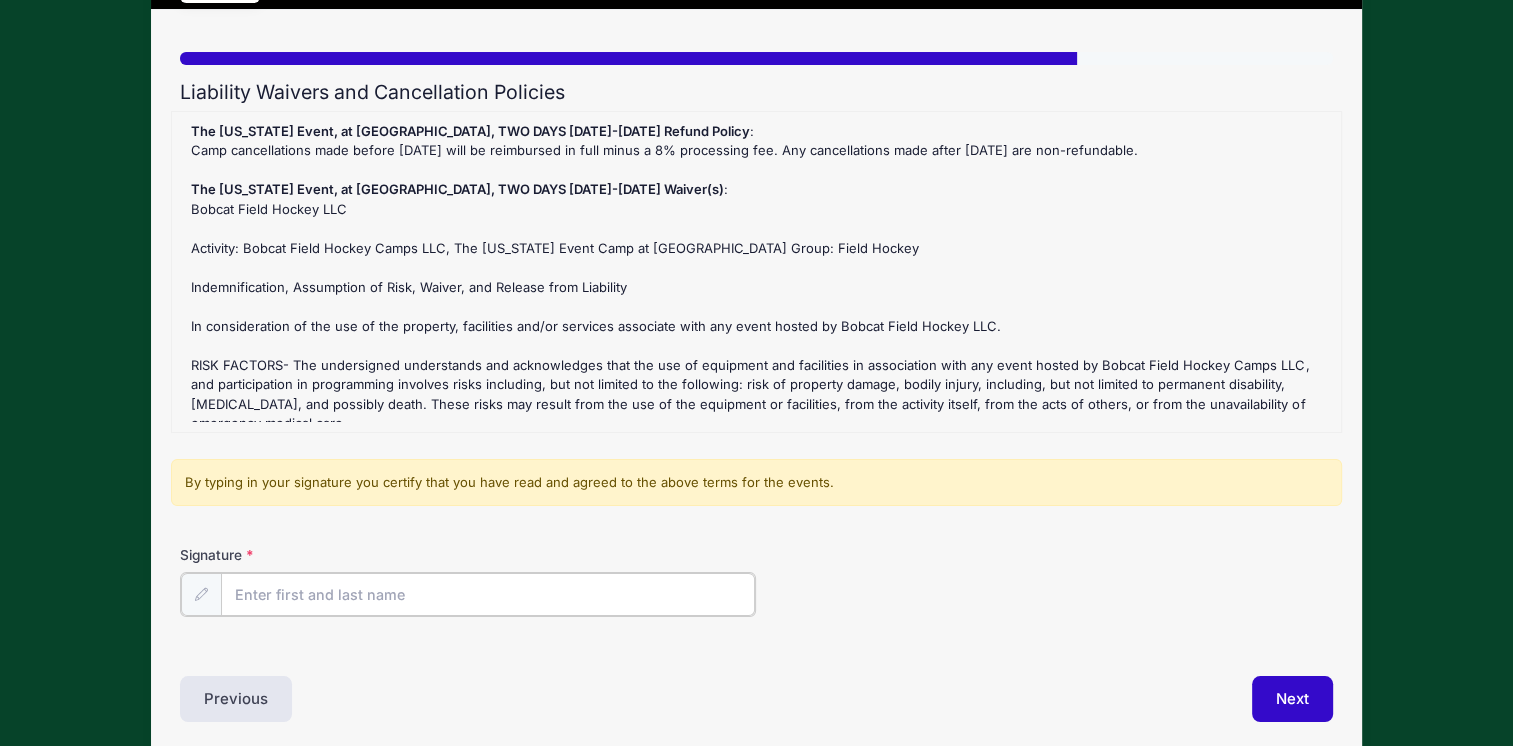 click on "Signature" at bounding box center [488, 594] 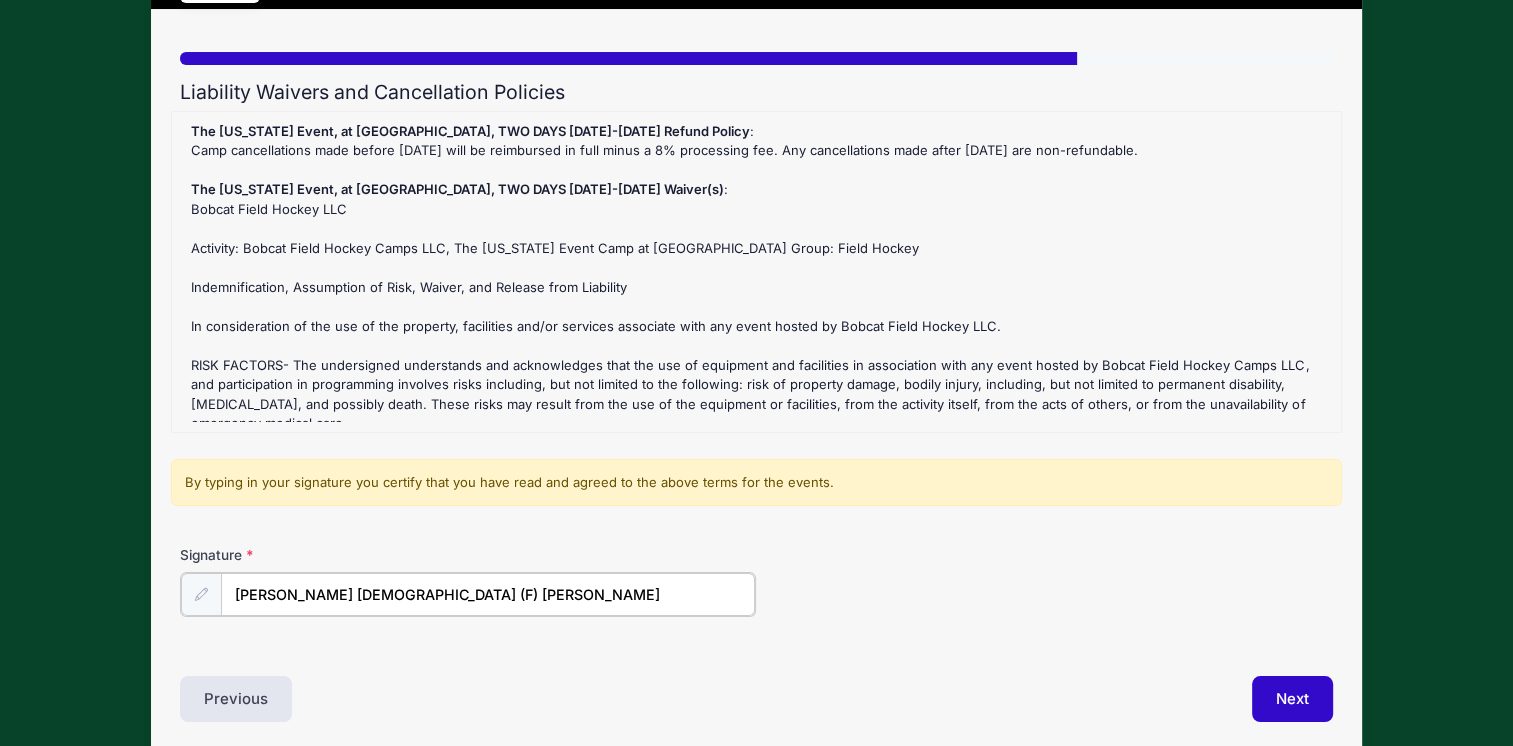 click on "[PERSON_NAME] [DEMOGRAPHIC_DATA] (F) [PERSON_NAME]" at bounding box center [488, 594] 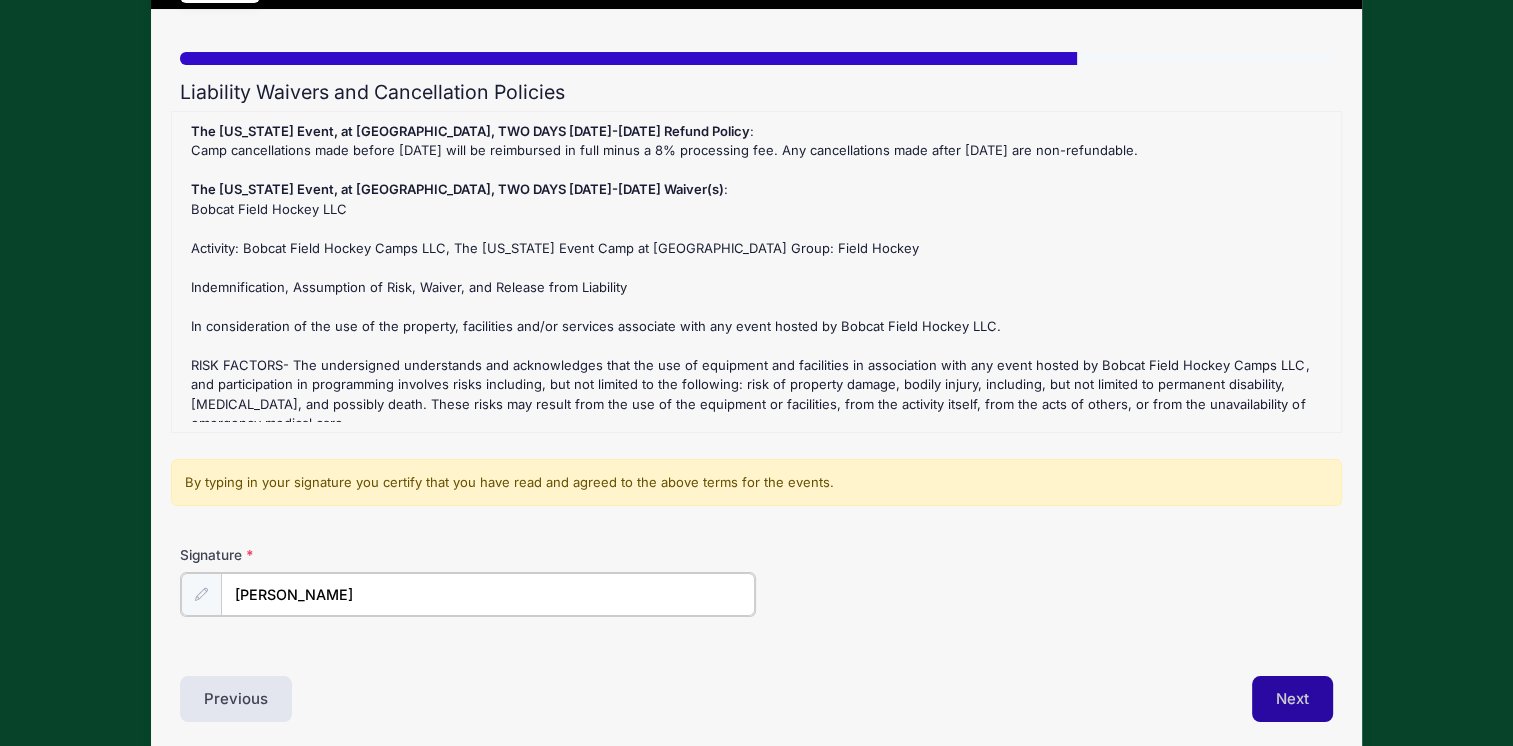 type on "[PERSON_NAME]" 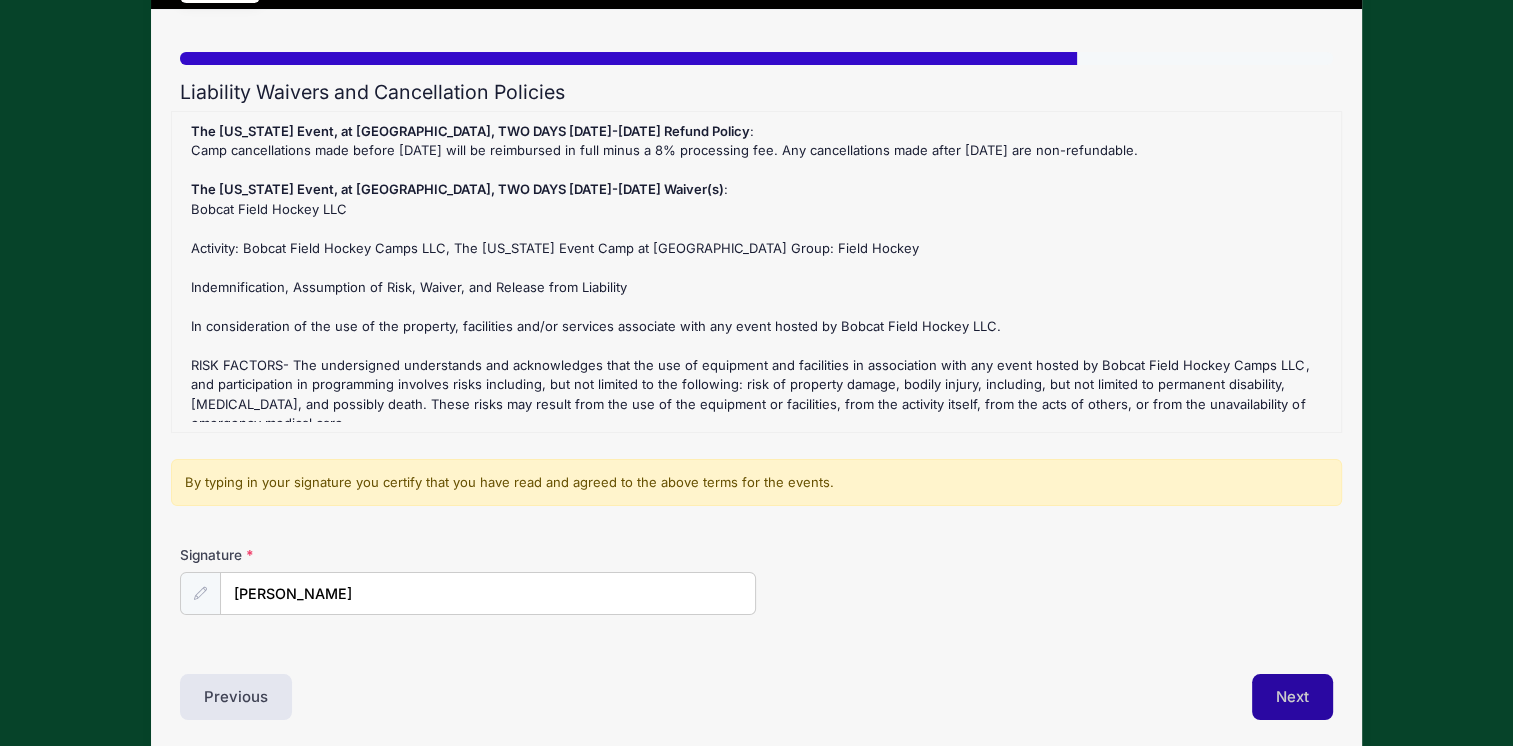 click on "Next" at bounding box center [1292, 697] 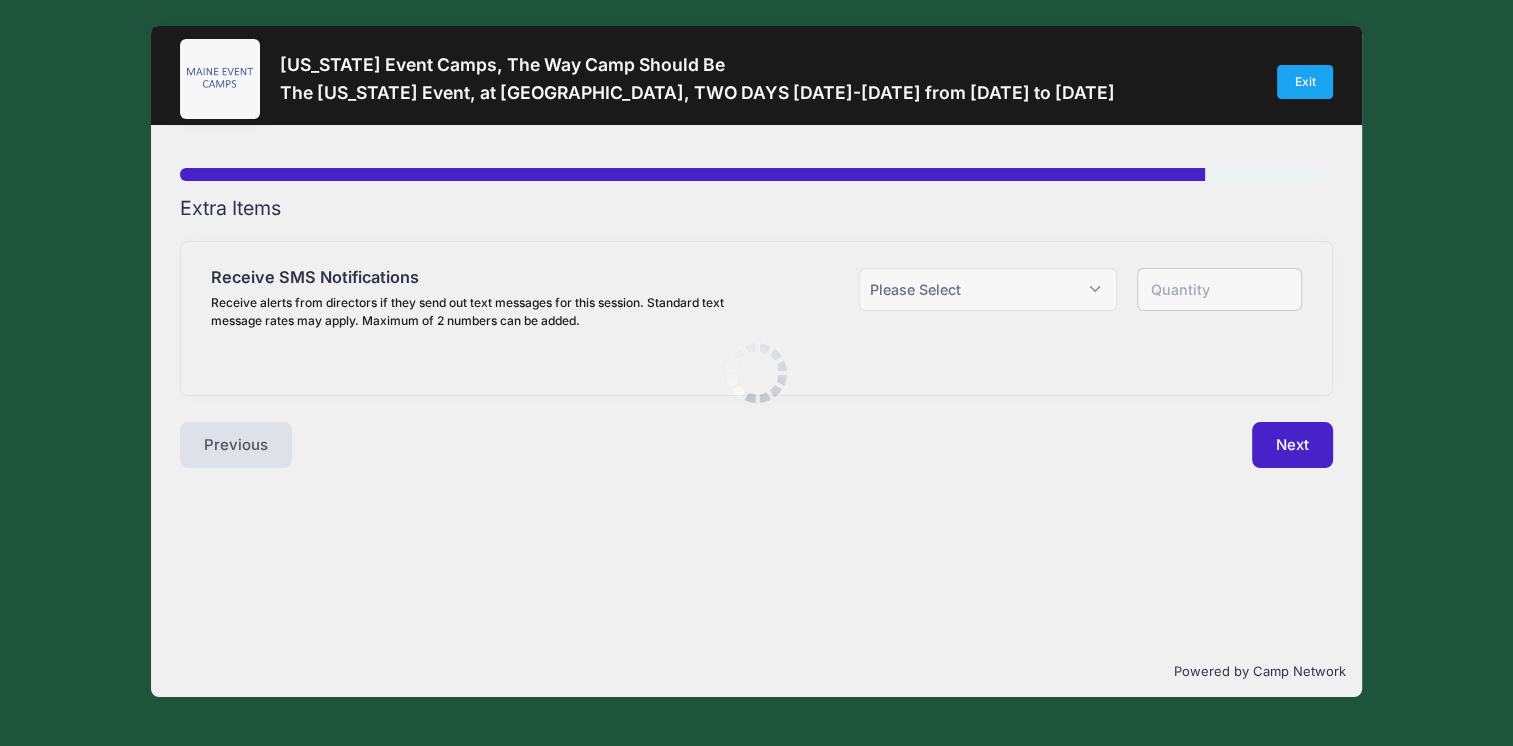 scroll, scrollTop: 0, scrollLeft: 0, axis: both 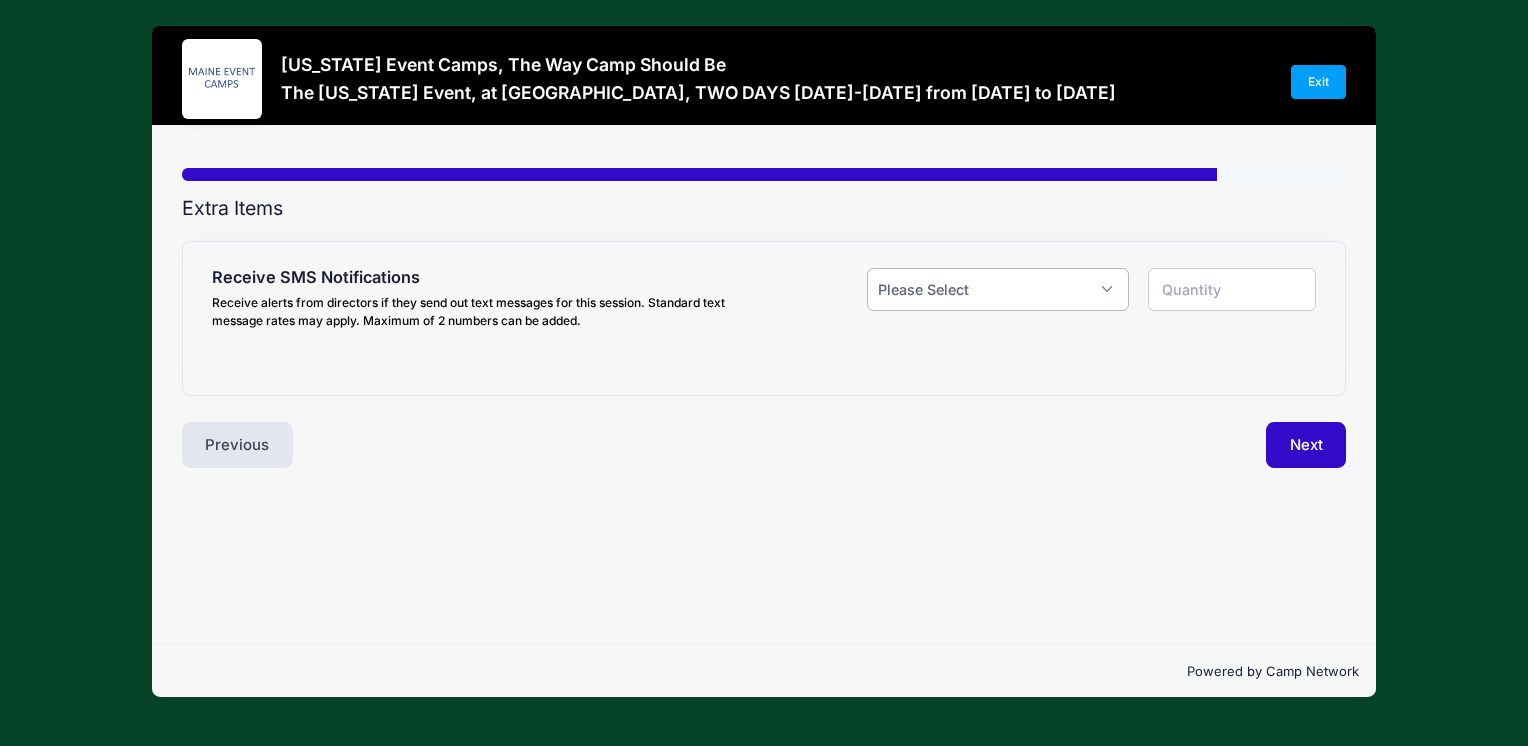 click on "Please Select Yes ($0.00)
No" at bounding box center [997, 289] 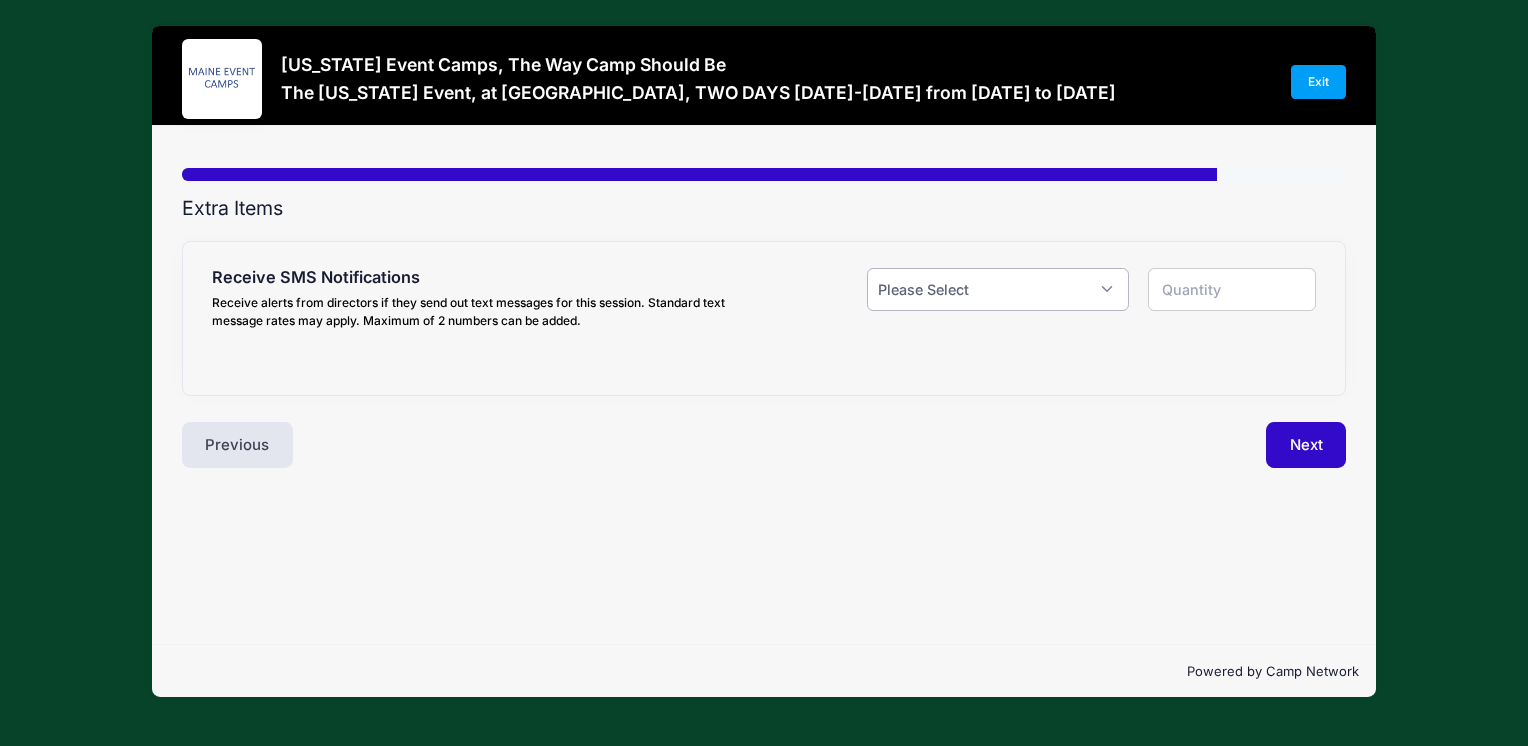 select on "1" 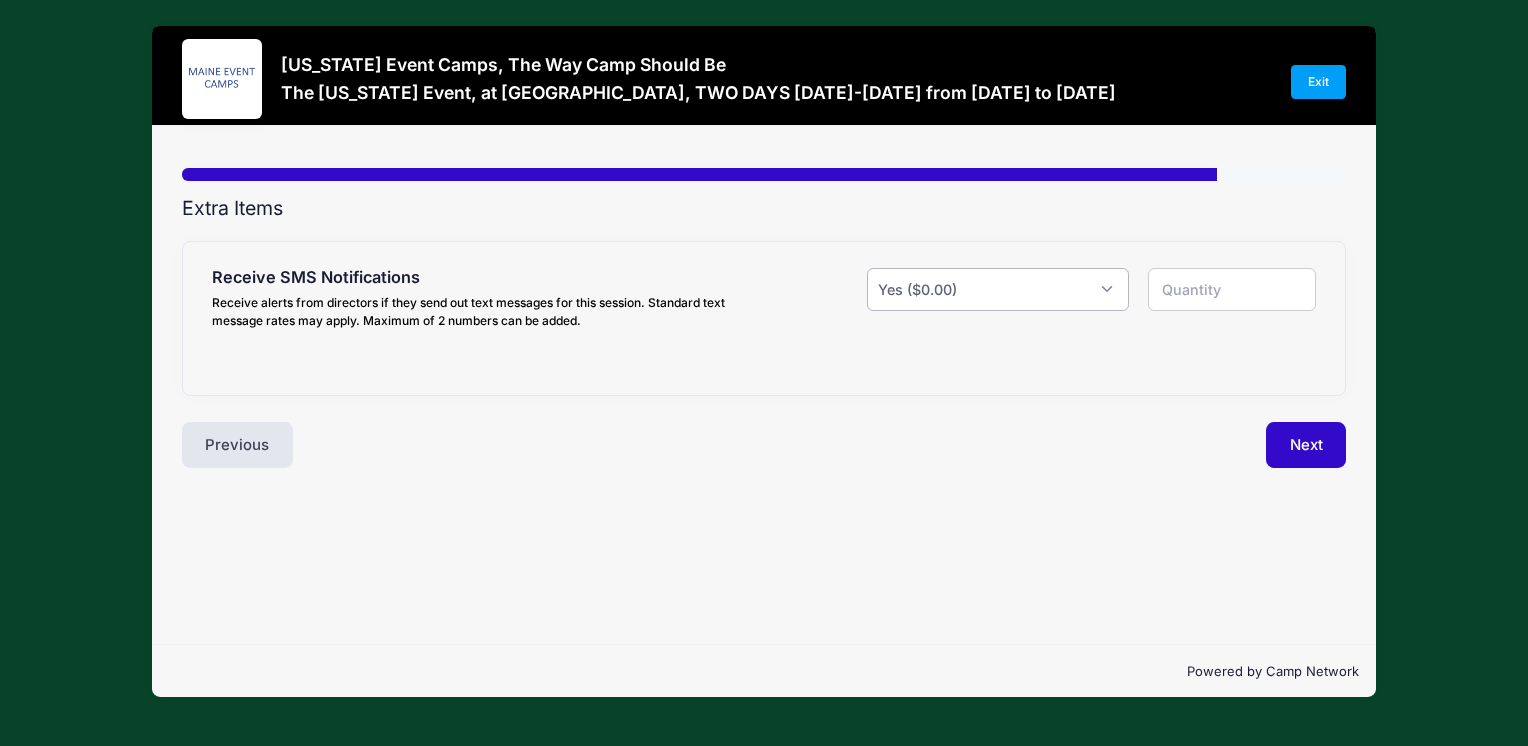 click on "Please Select Yes ($0.00)
No" at bounding box center (997, 289) 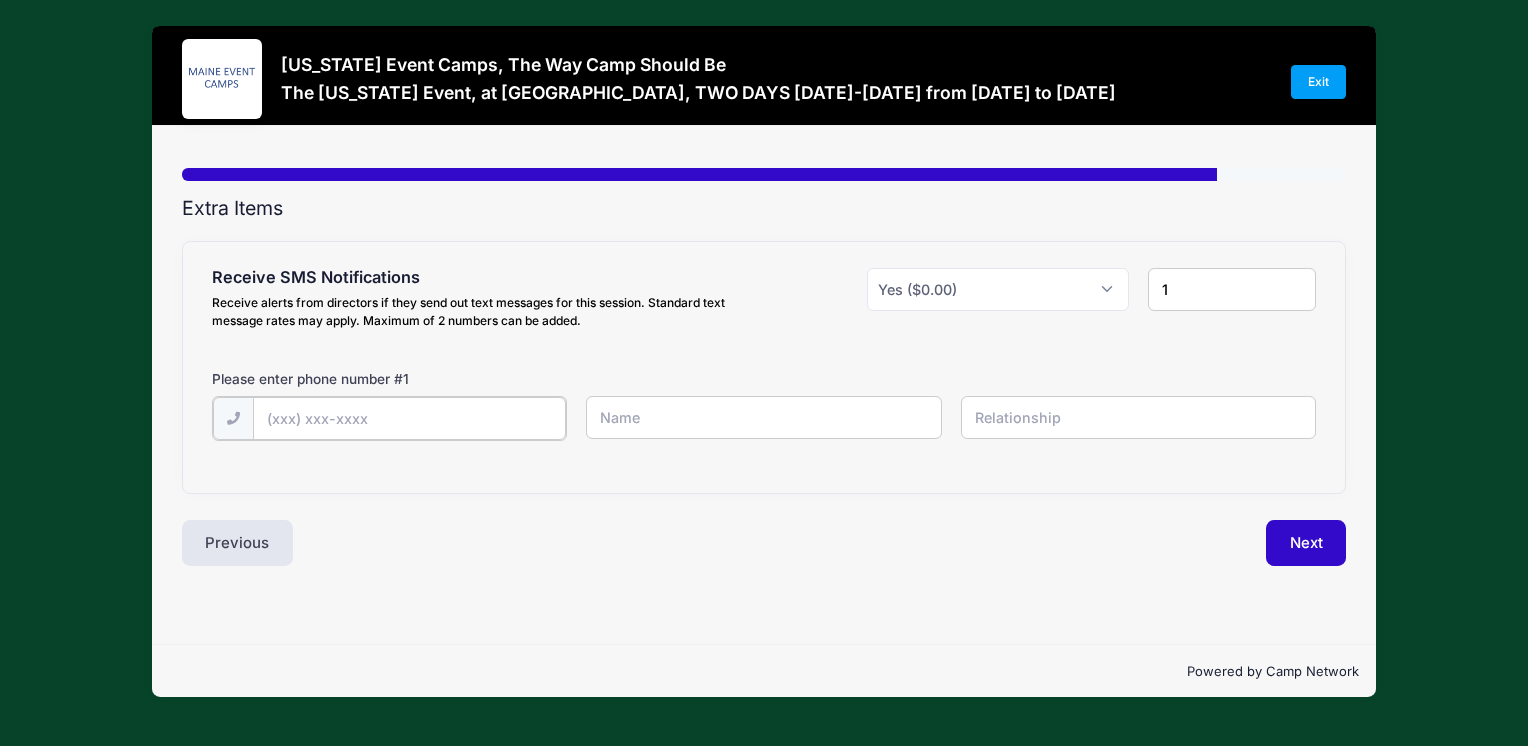 click at bounding box center (0, 0) 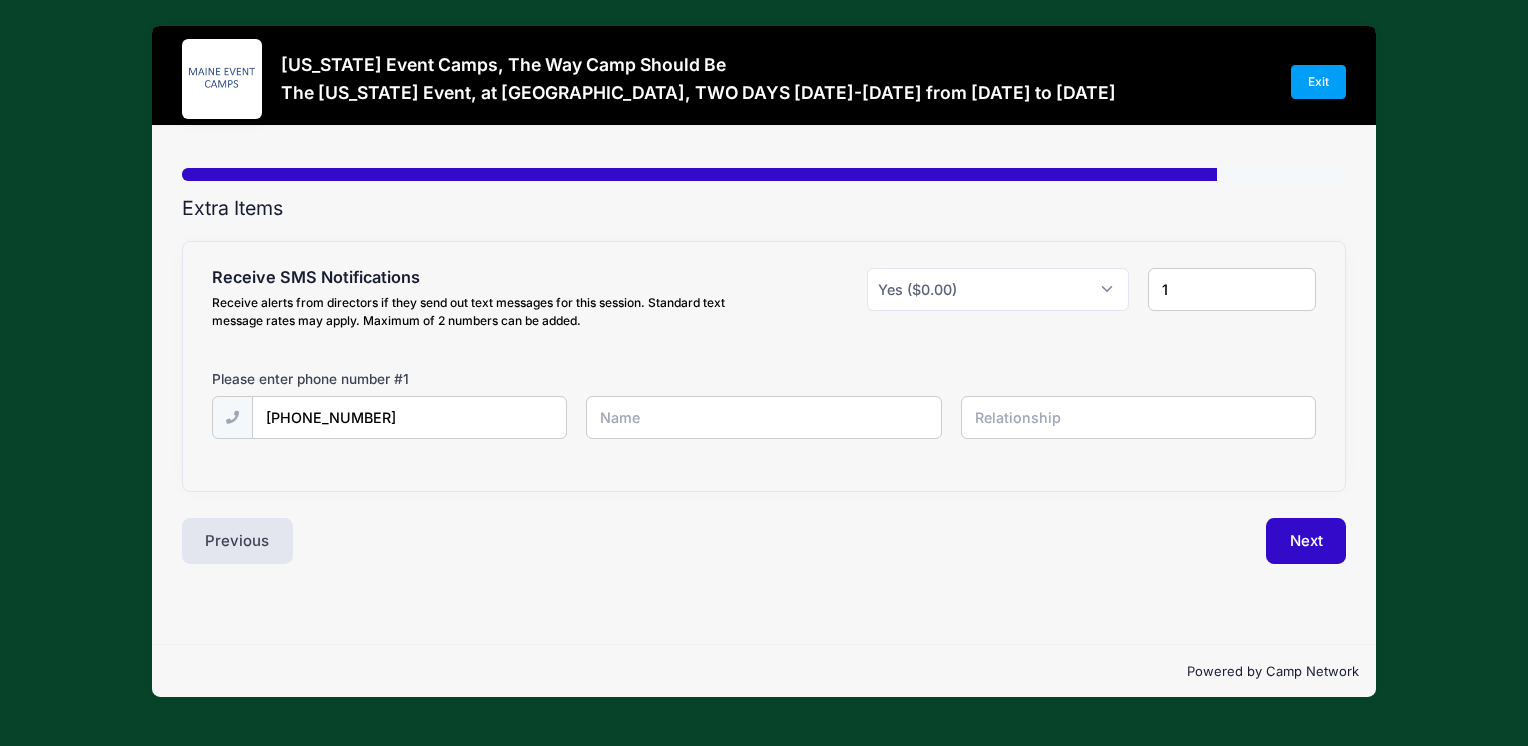 type on "[PERSON_NAME]" 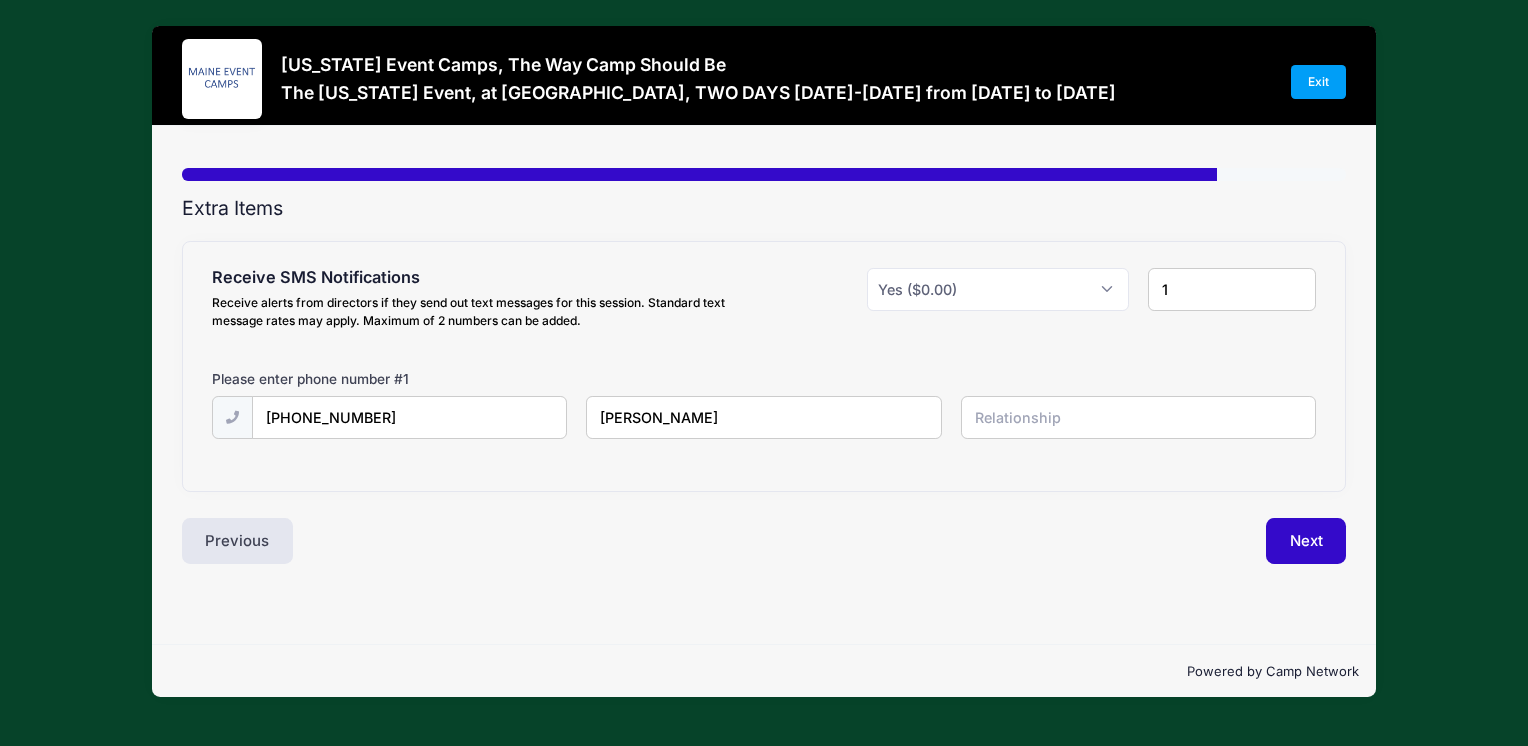 type on "Player" 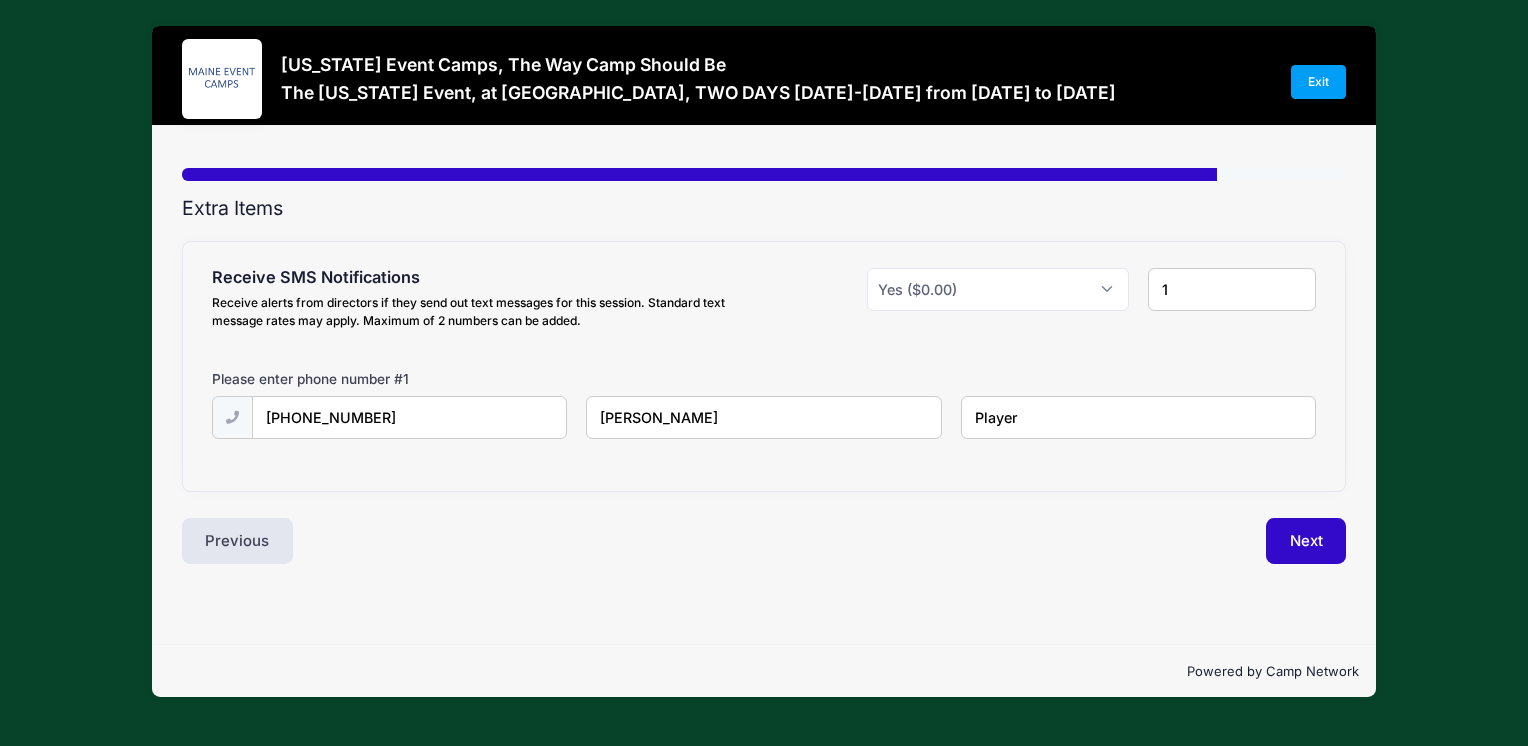 click on "1" at bounding box center (1232, 289) 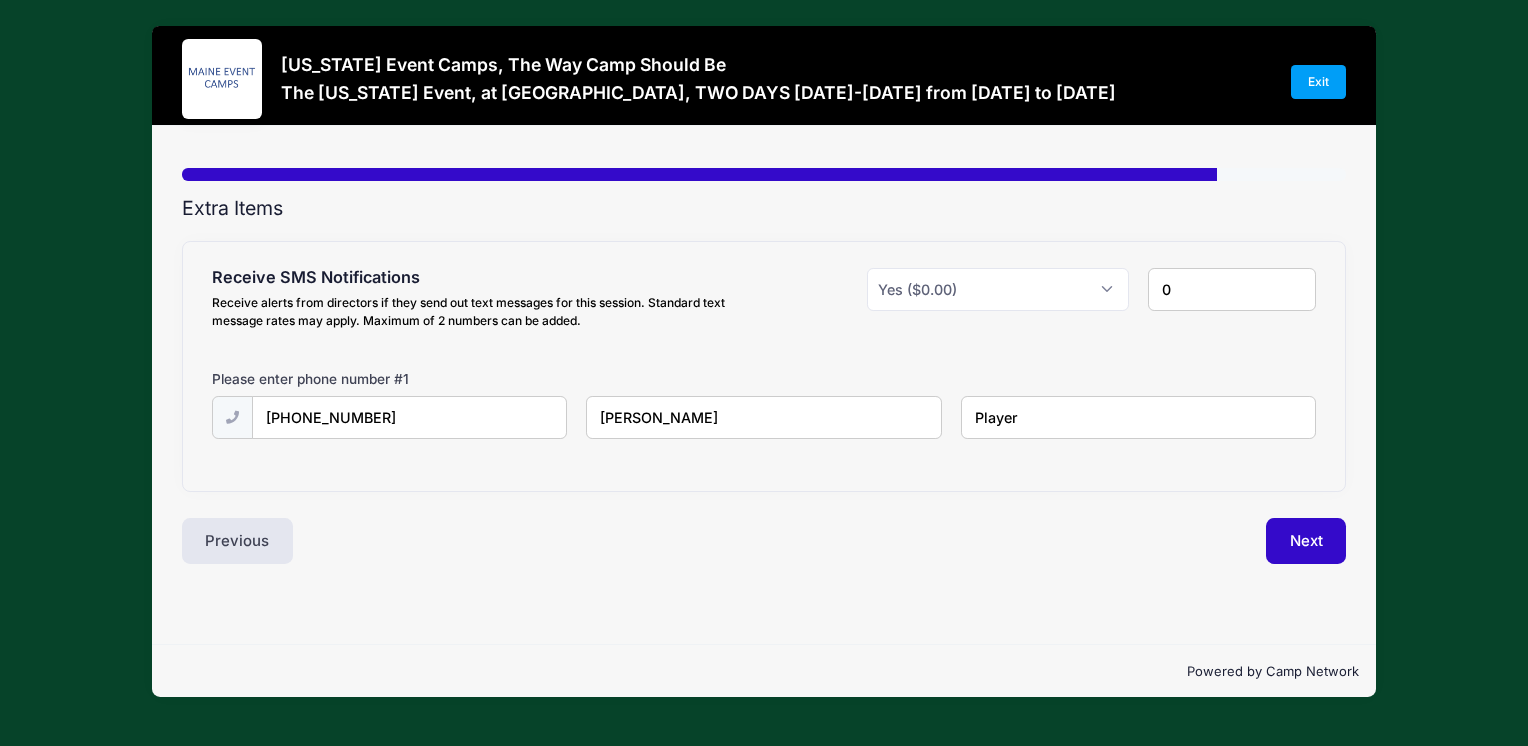click on "0" at bounding box center (1232, 289) 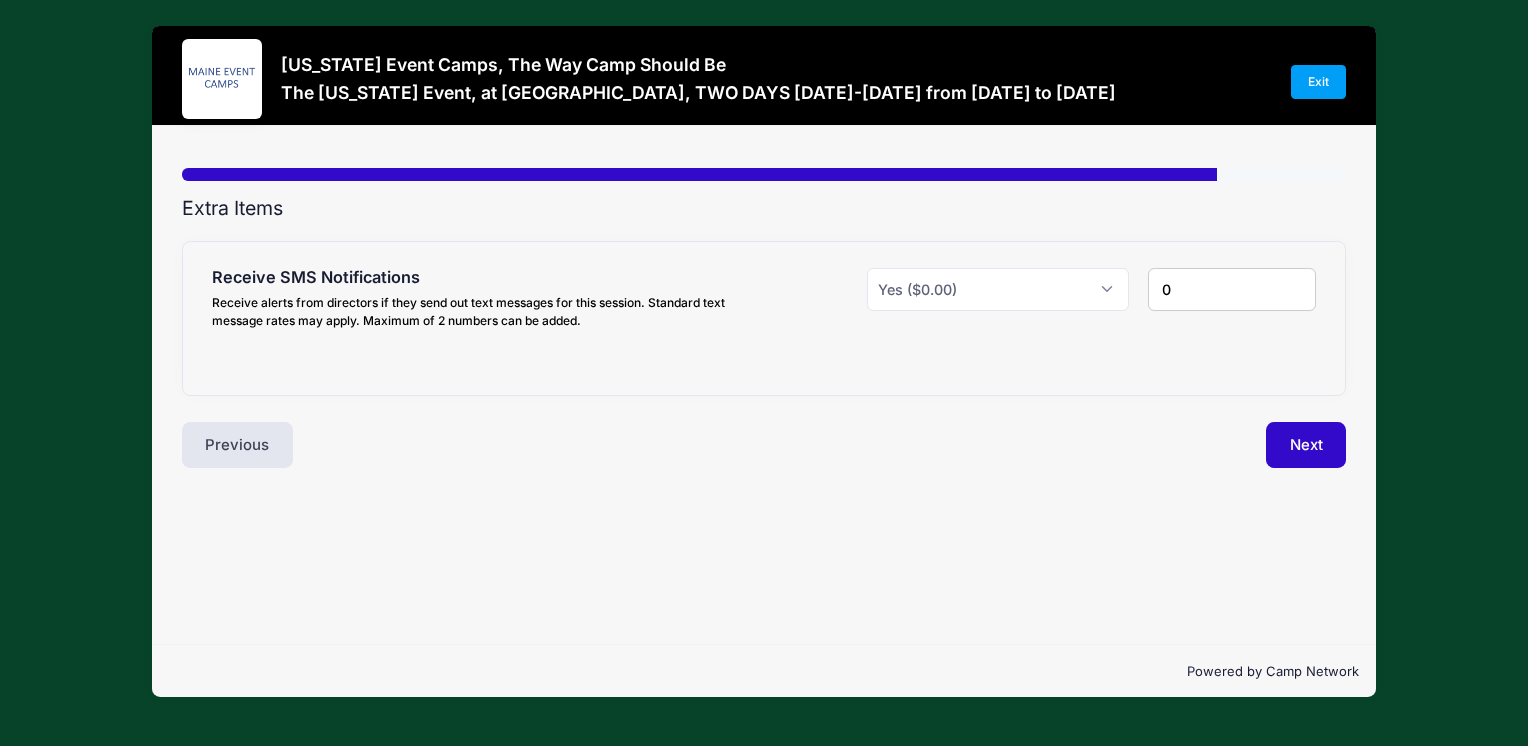 click on "0" at bounding box center [1232, 289] 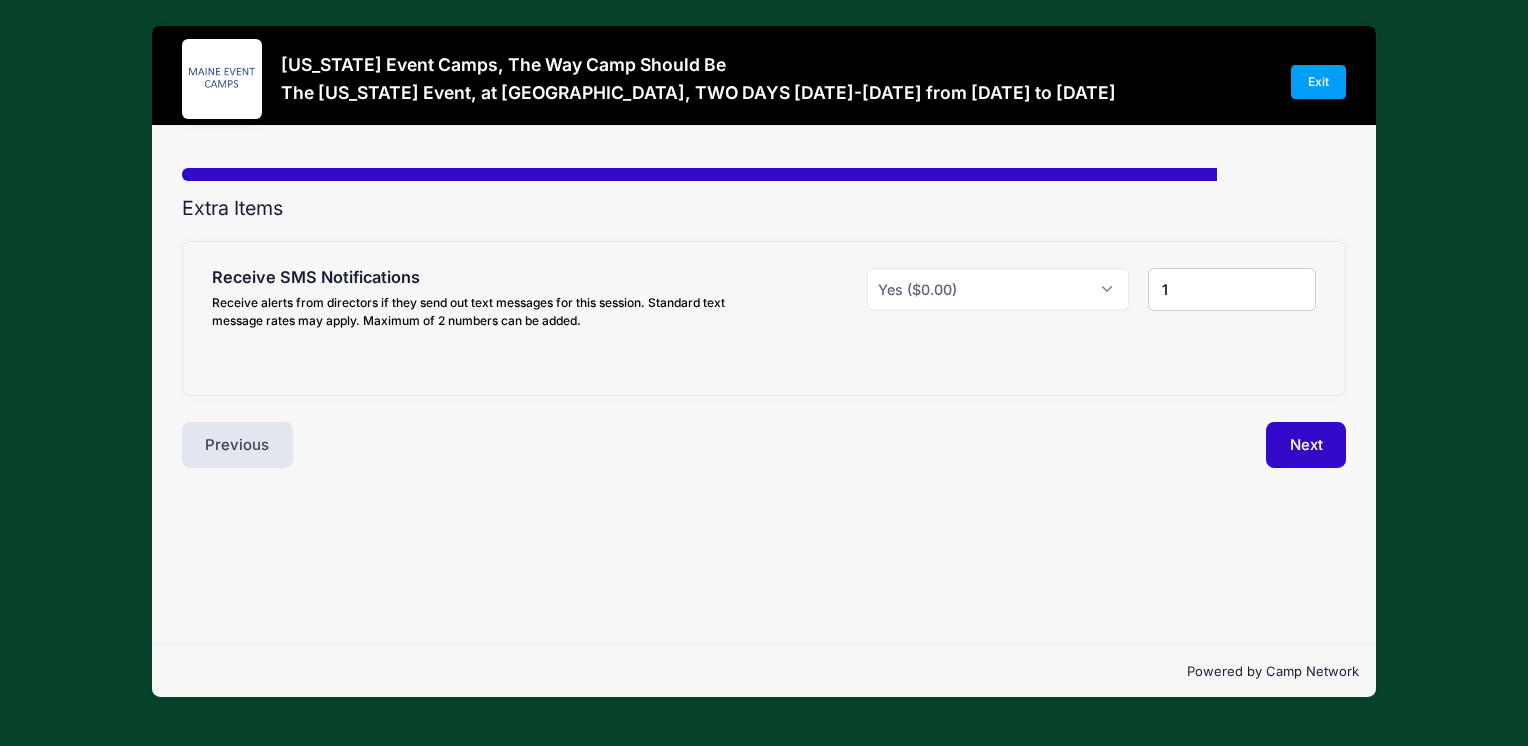 click on "1" at bounding box center (1232, 289) 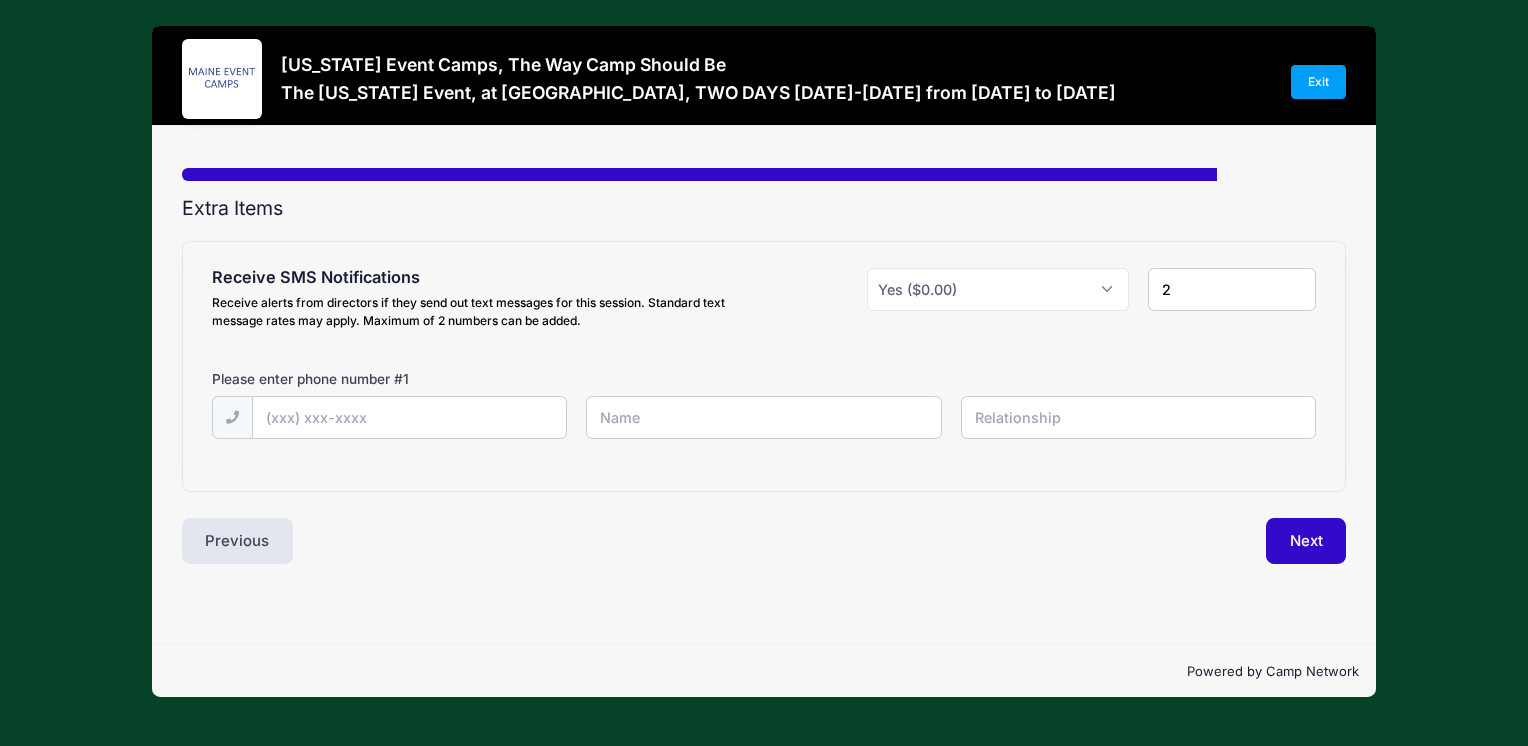 type on "2" 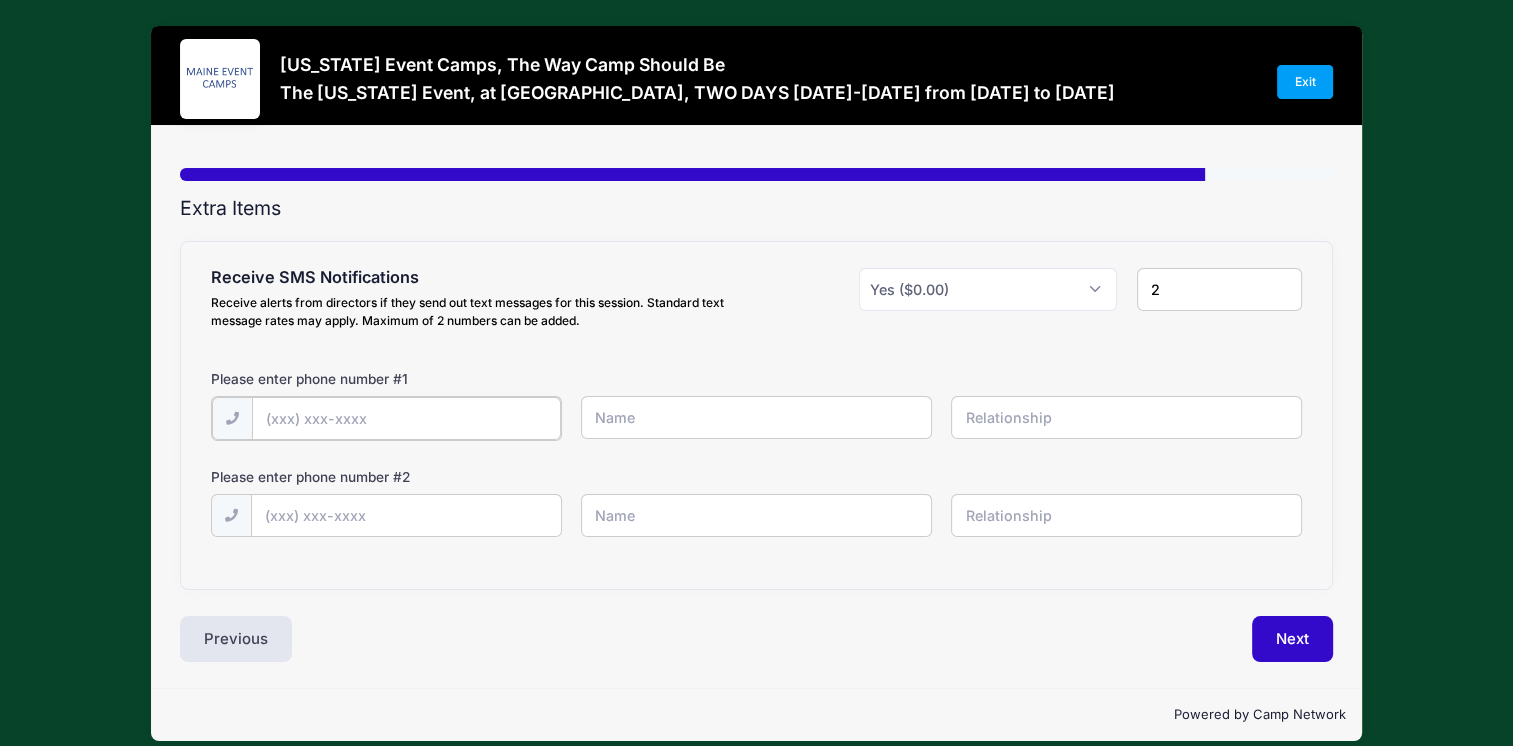 click at bounding box center [0, 0] 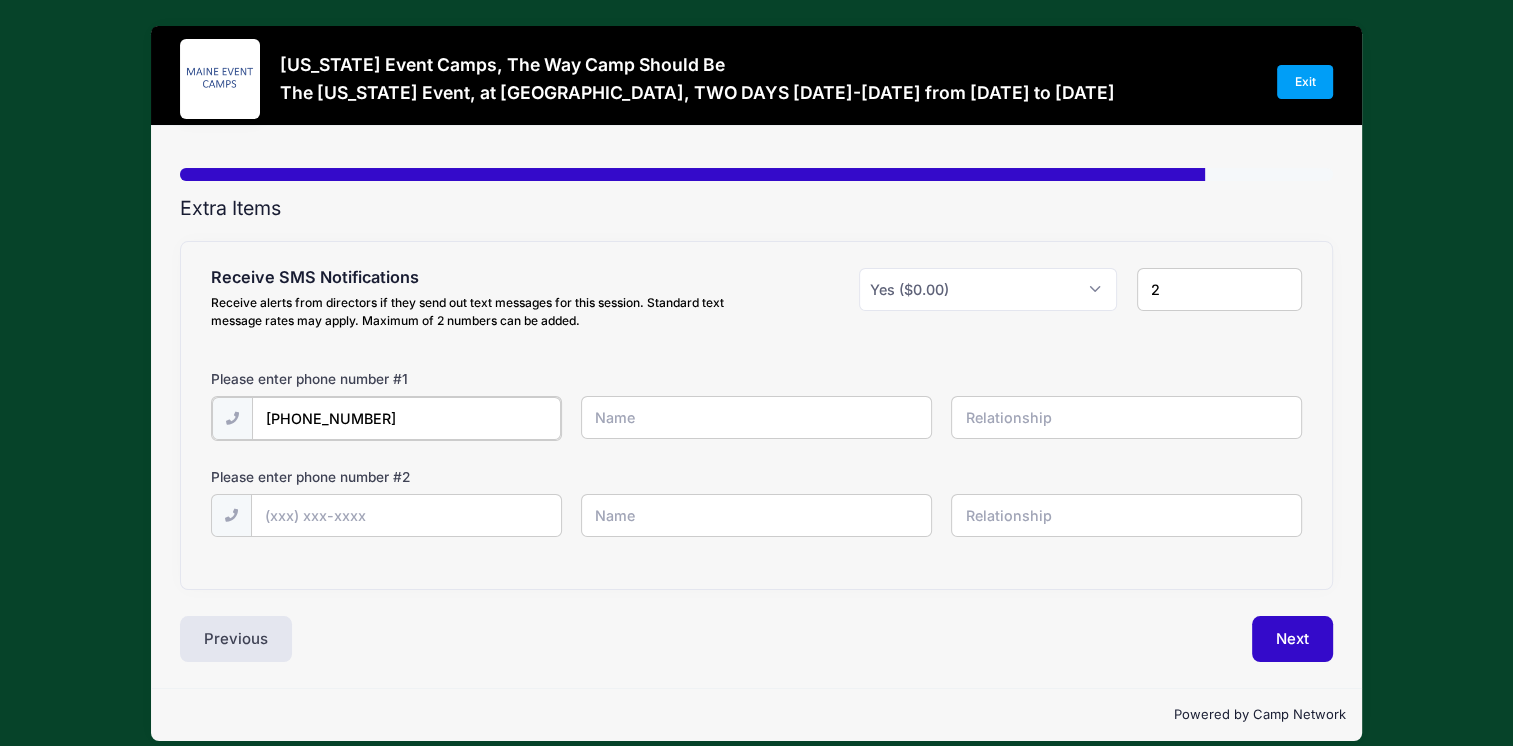 type on "[PERSON_NAME]" 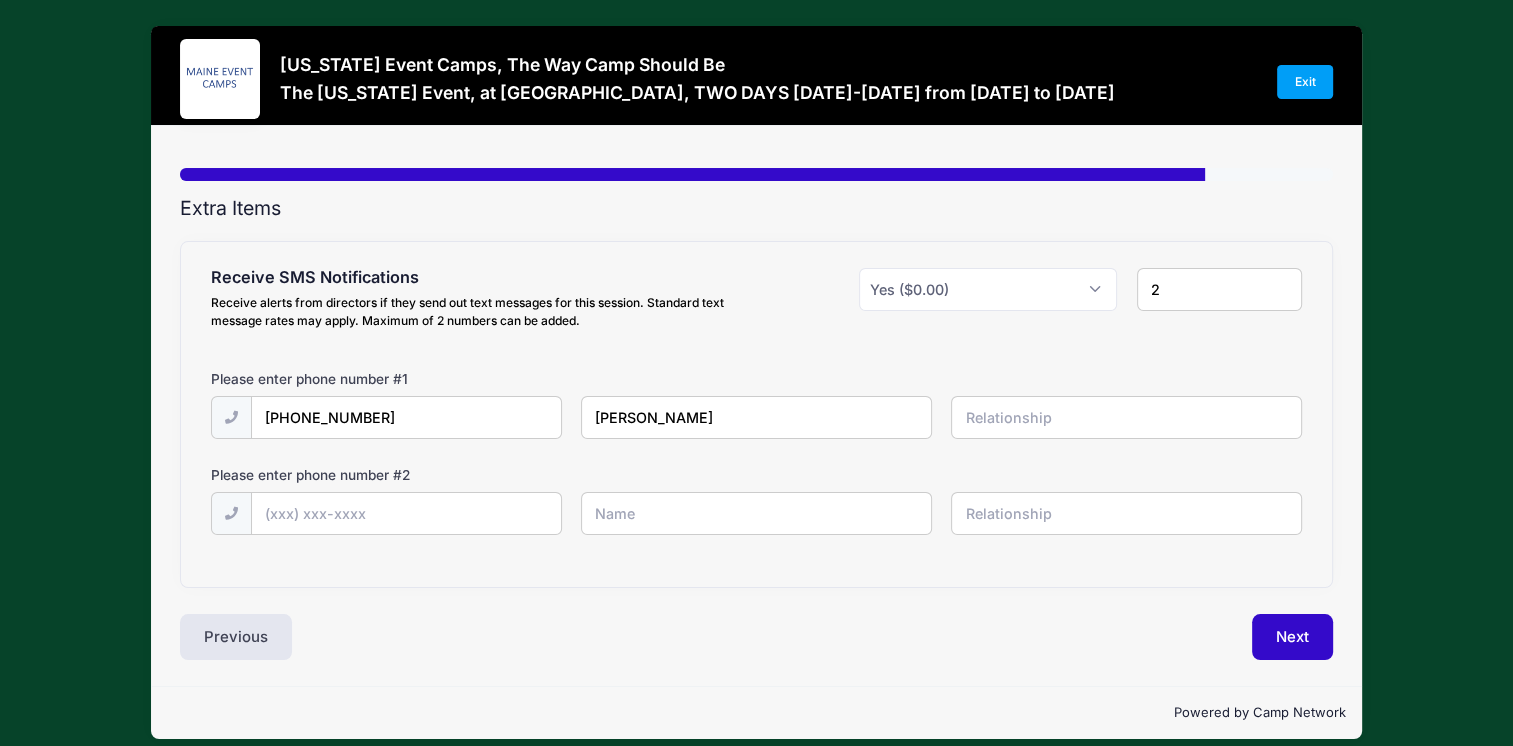 type on "Player" 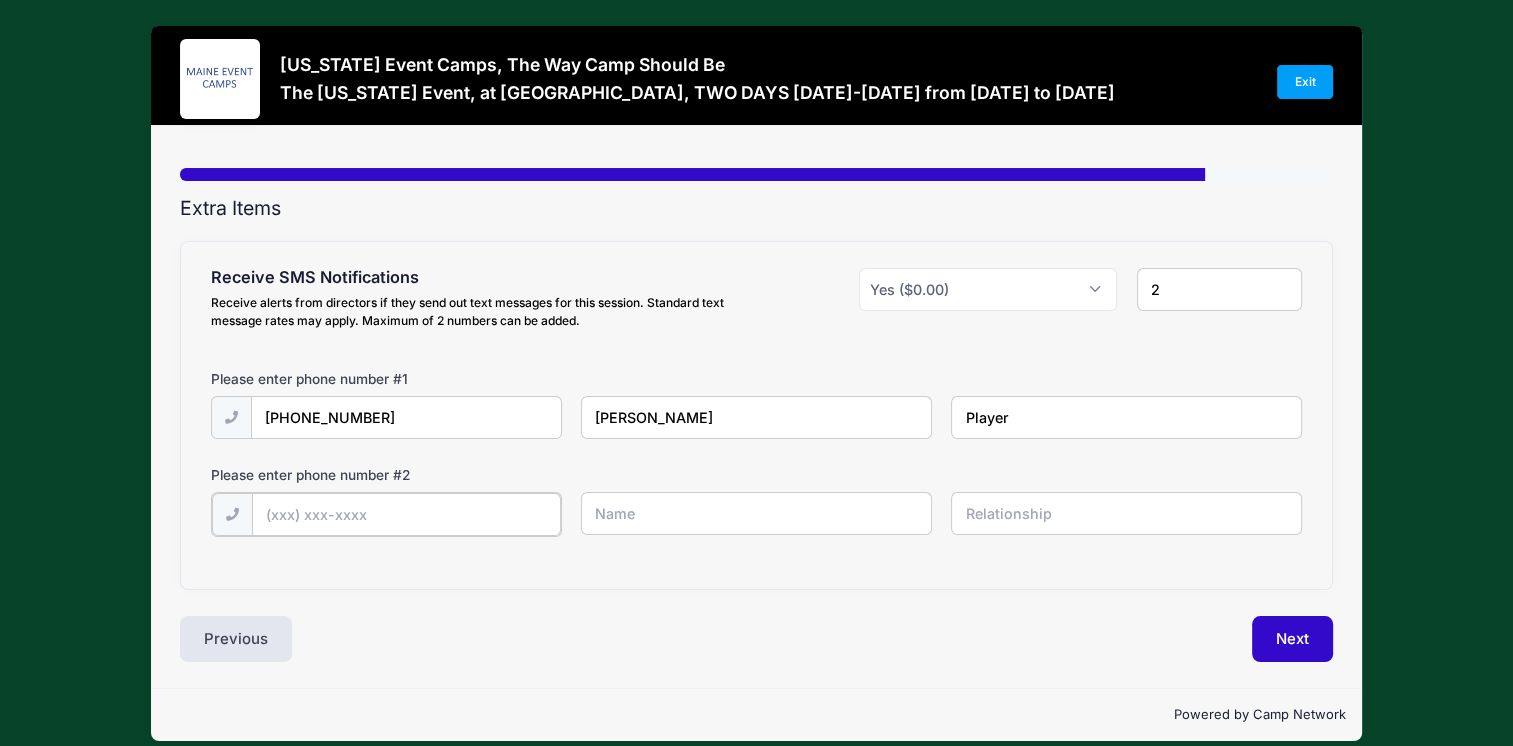 click at bounding box center [0, 0] 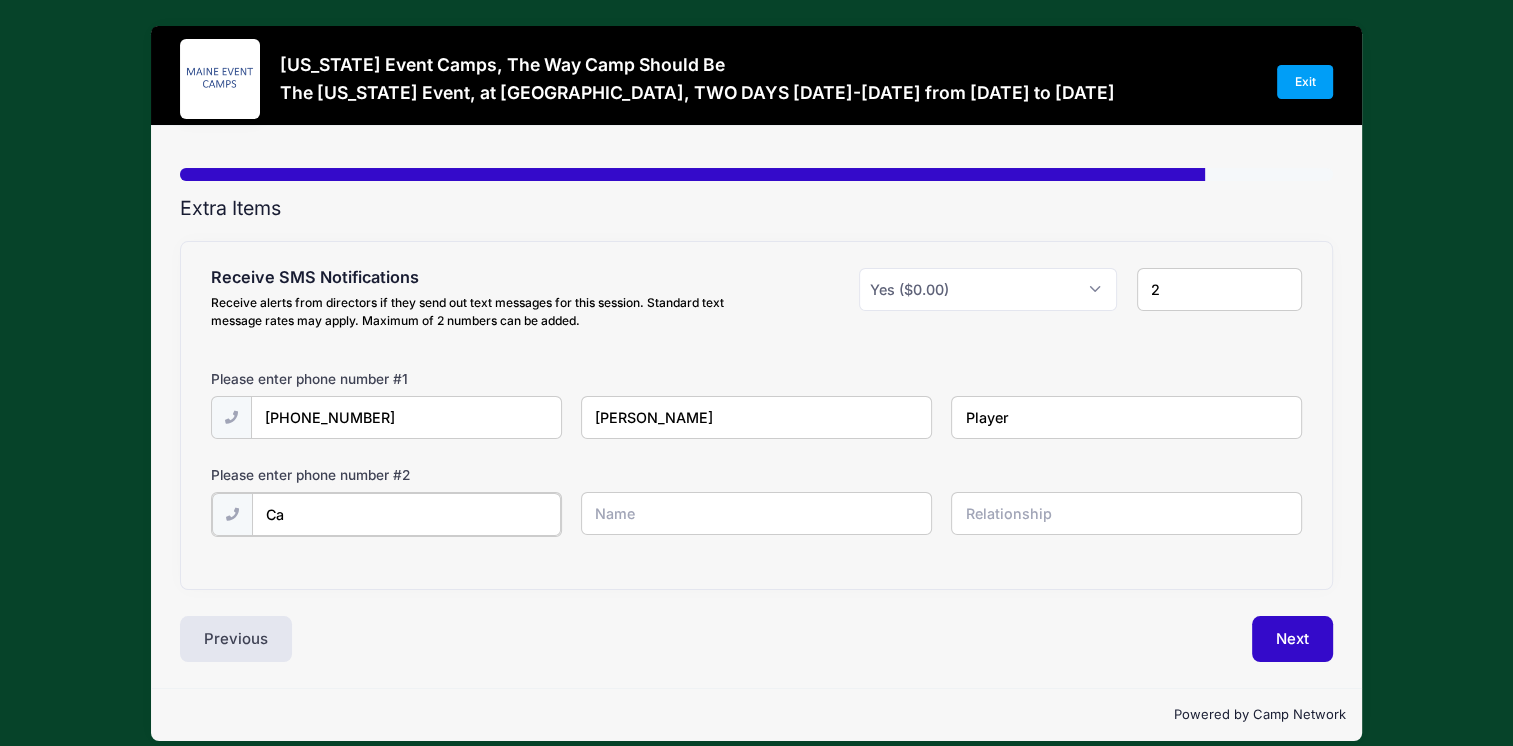 type on "C" 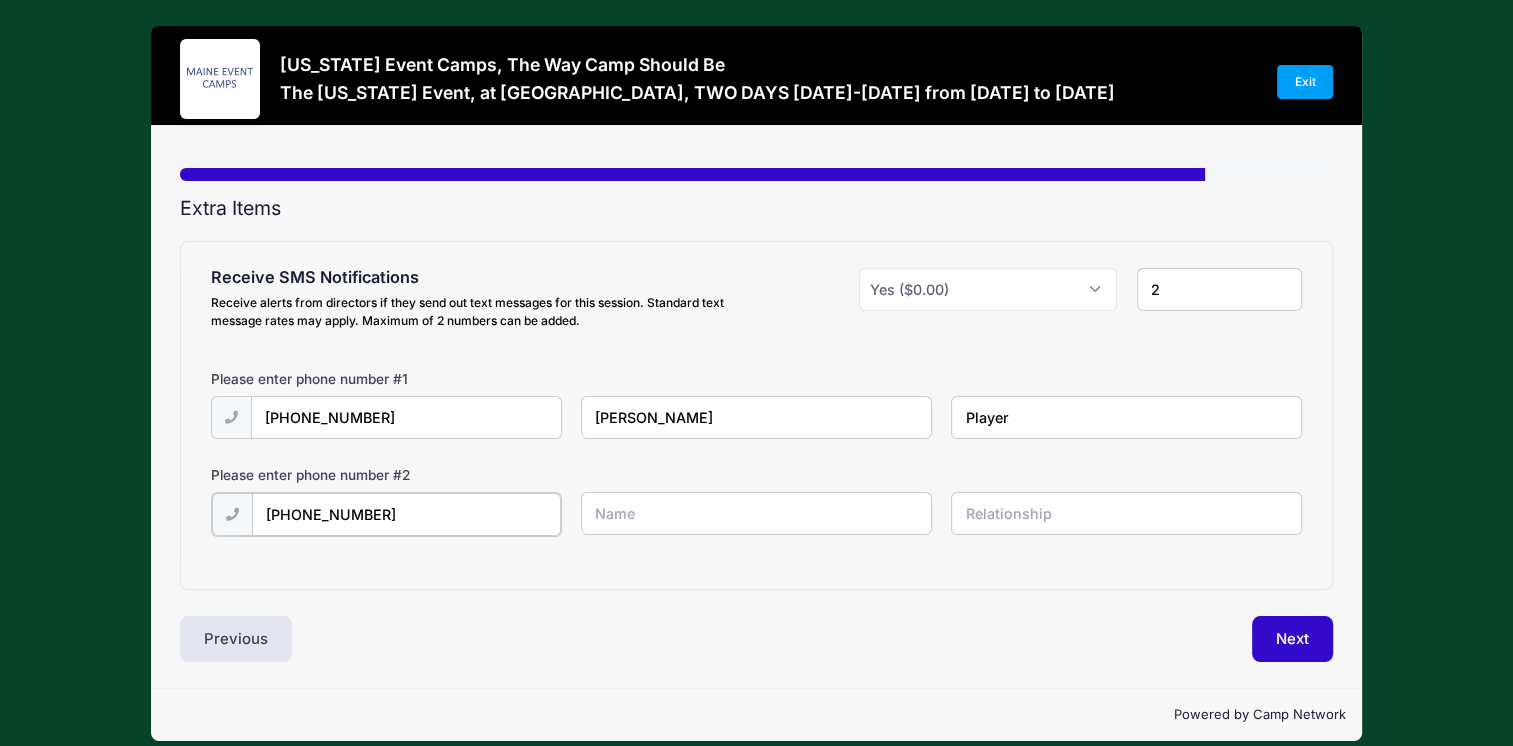 type on "[PHONE_NUMBER]" 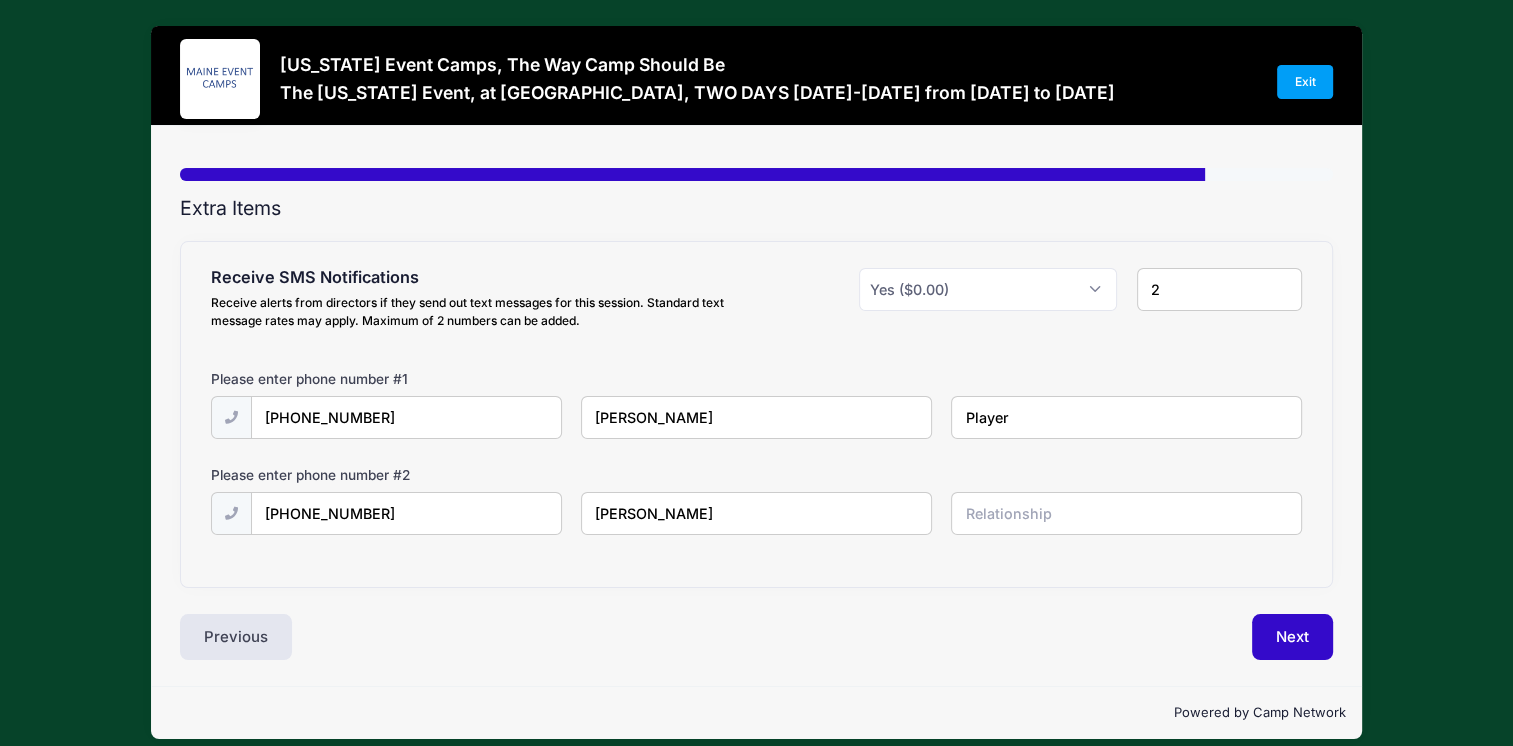 type on "[PERSON_NAME]" 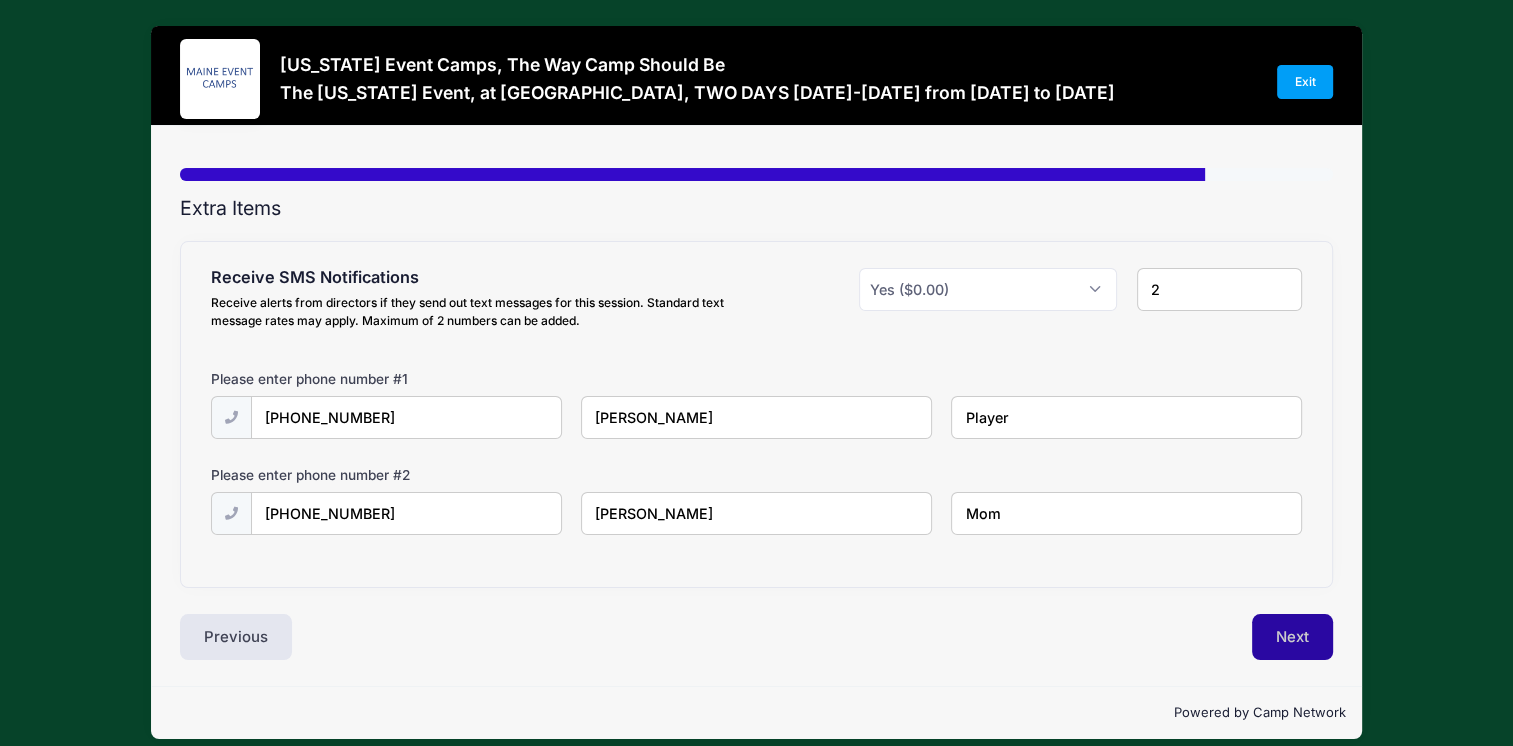 type on "Mom" 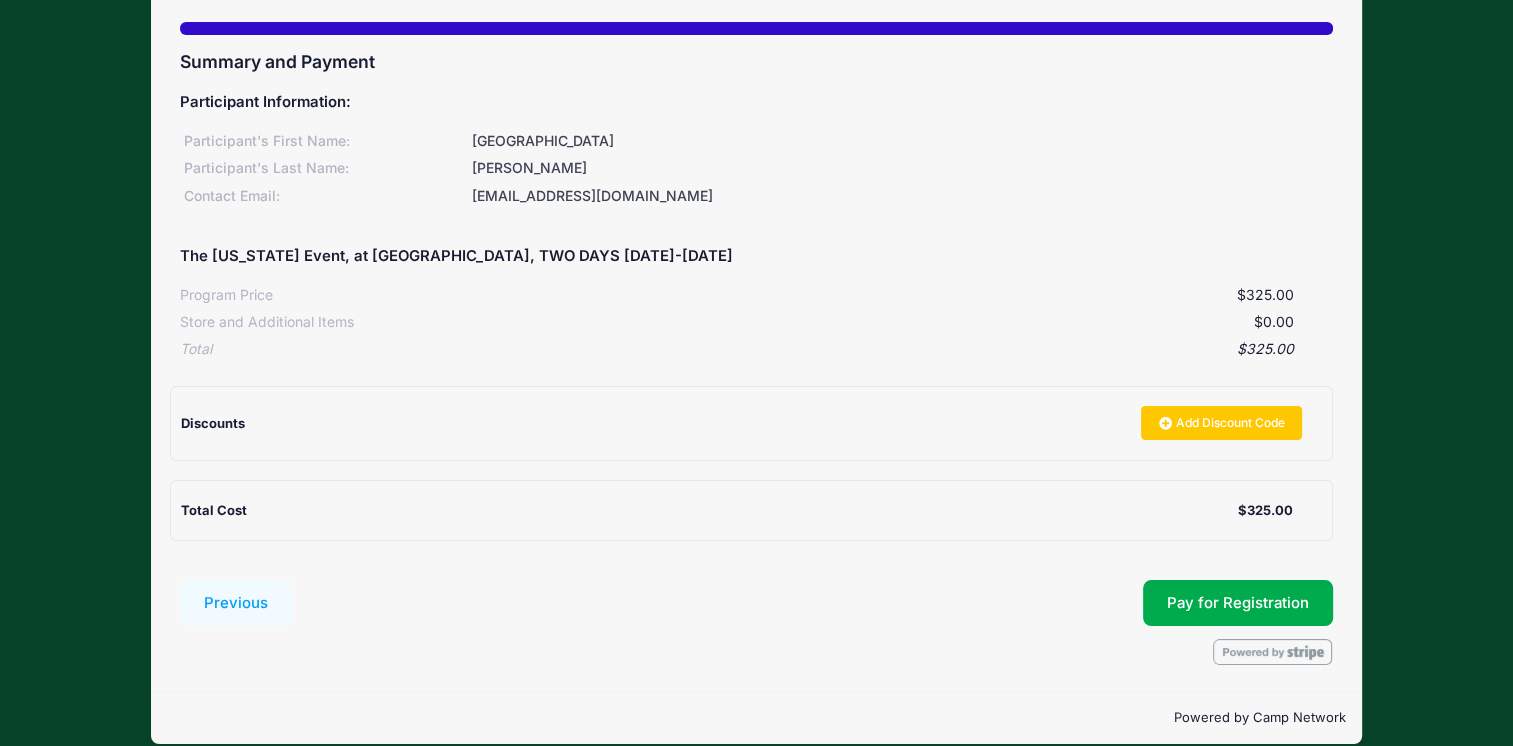 scroll, scrollTop: 151, scrollLeft: 0, axis: vertical 